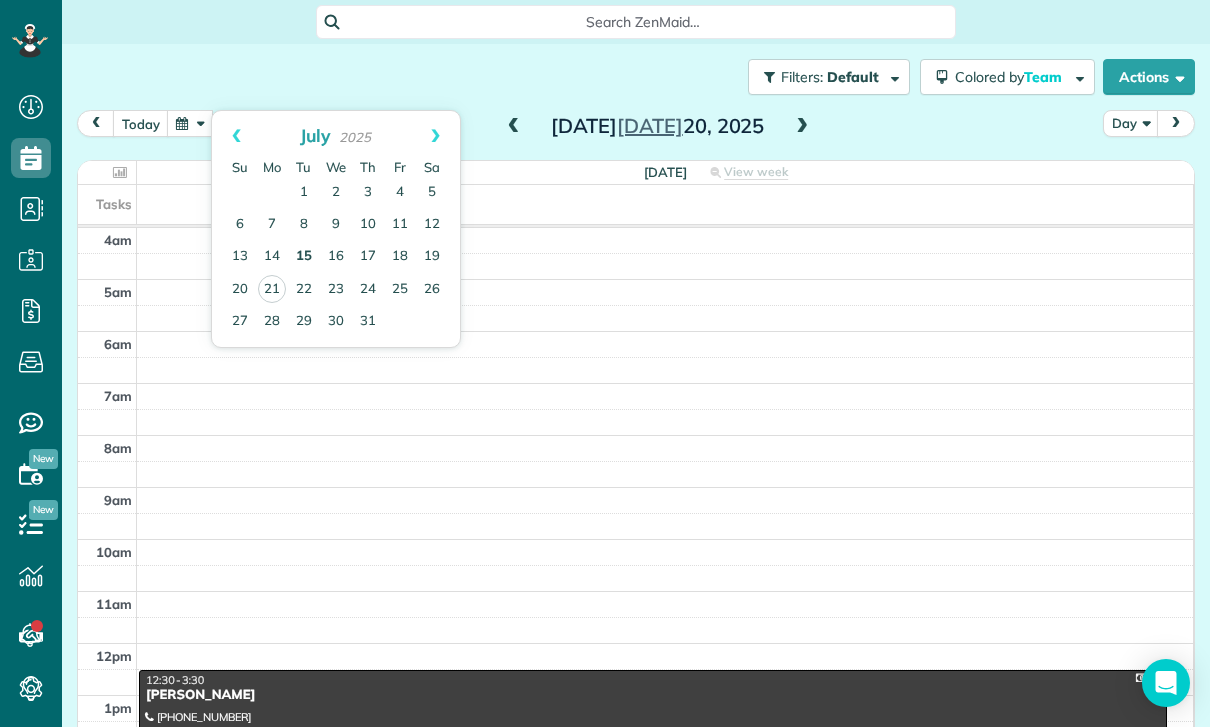 scroll, scrollTop: 26, scrollLeft: 0, axis: vertical 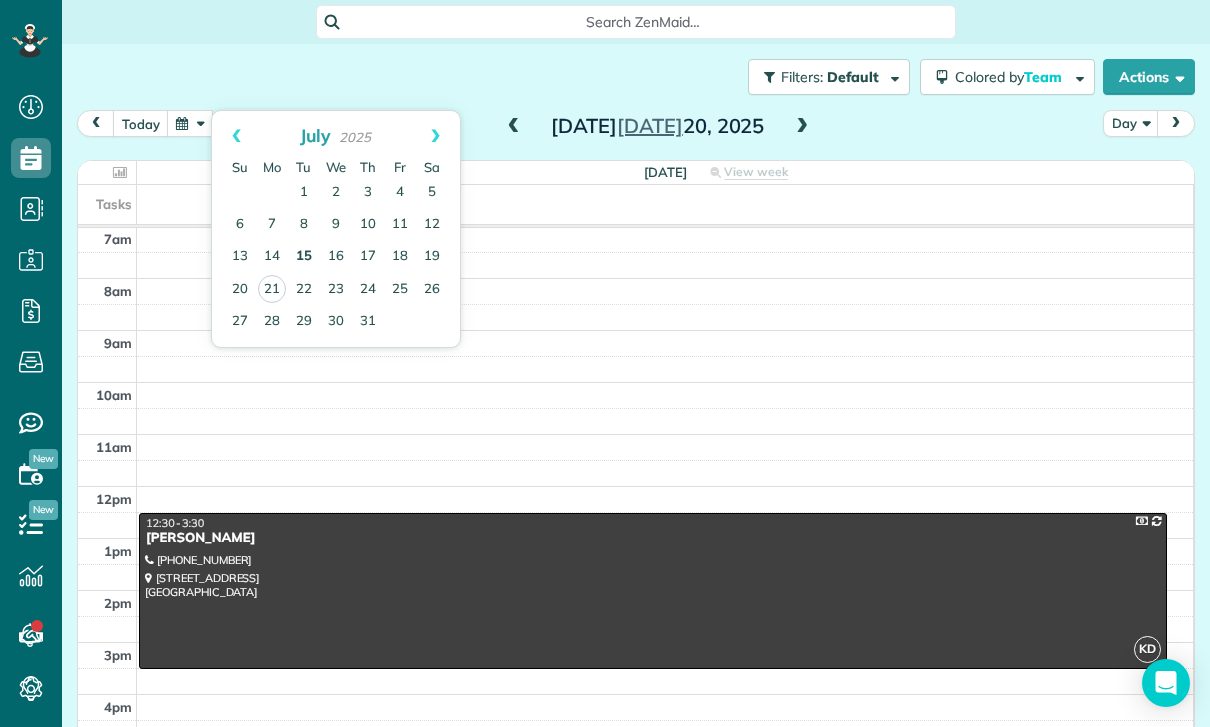 click on "15" at bounding box center [304, 257] 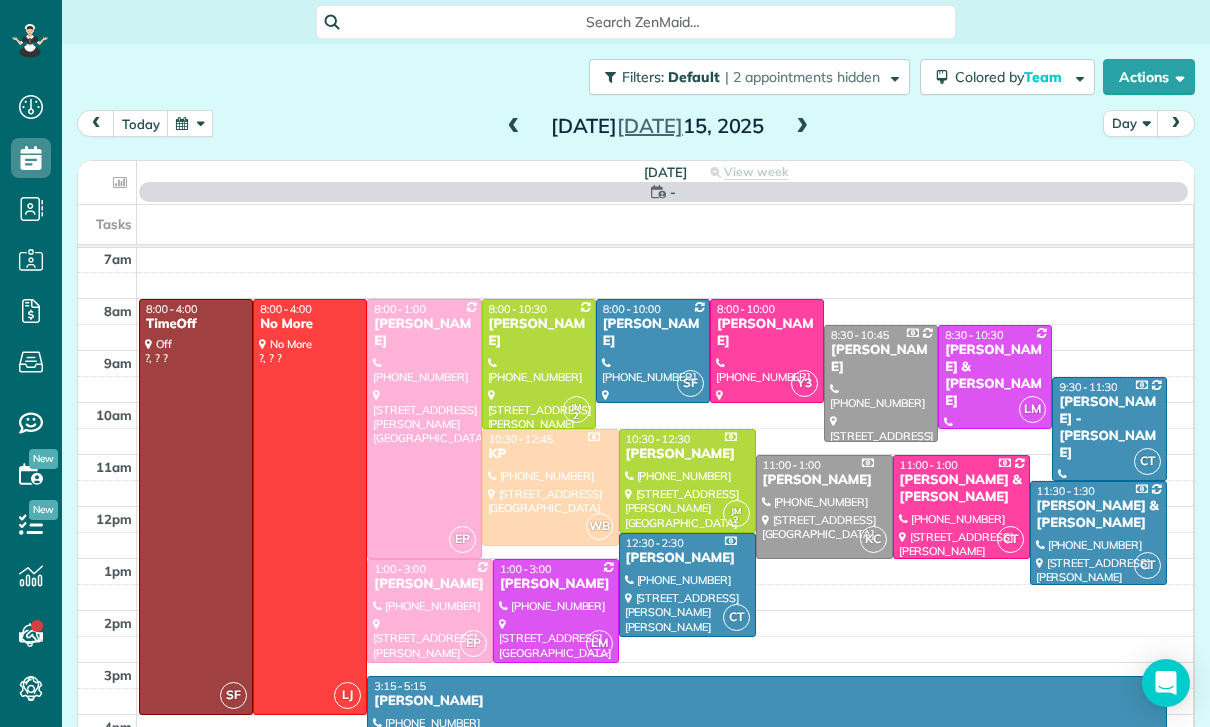 scroll, scrollTop: 157, scrollLeft: 0, axis: vertical 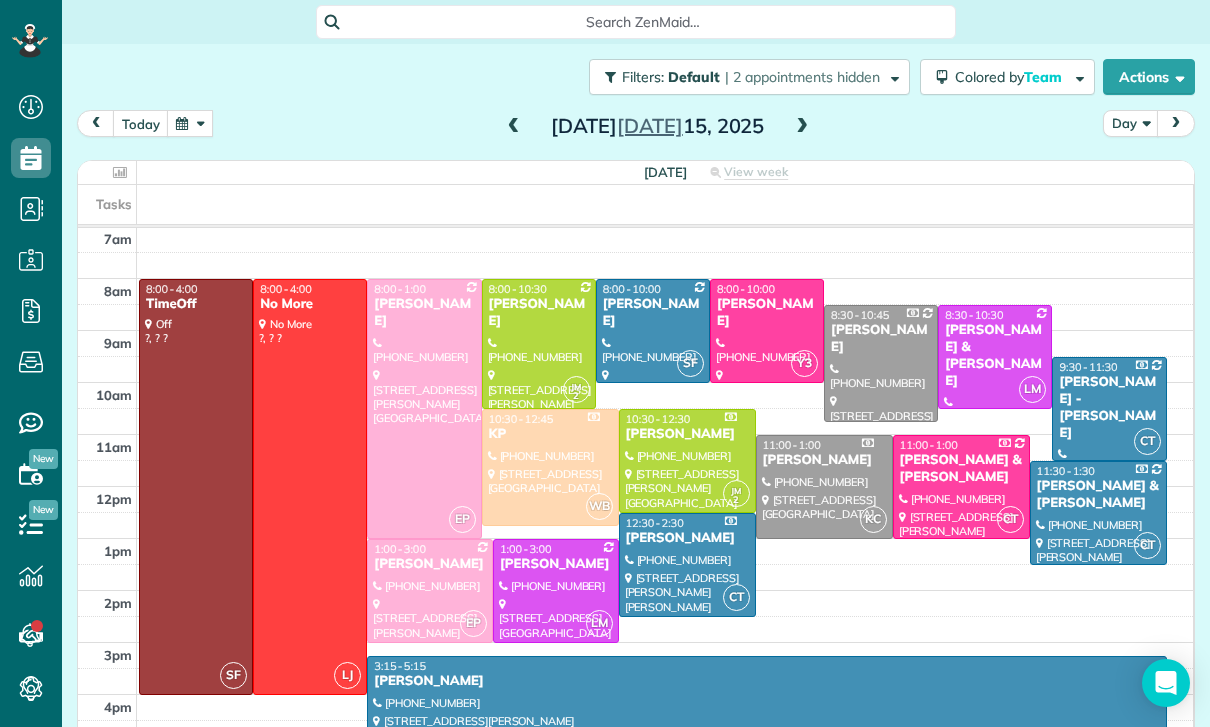 click at bounding box center (995, 357) 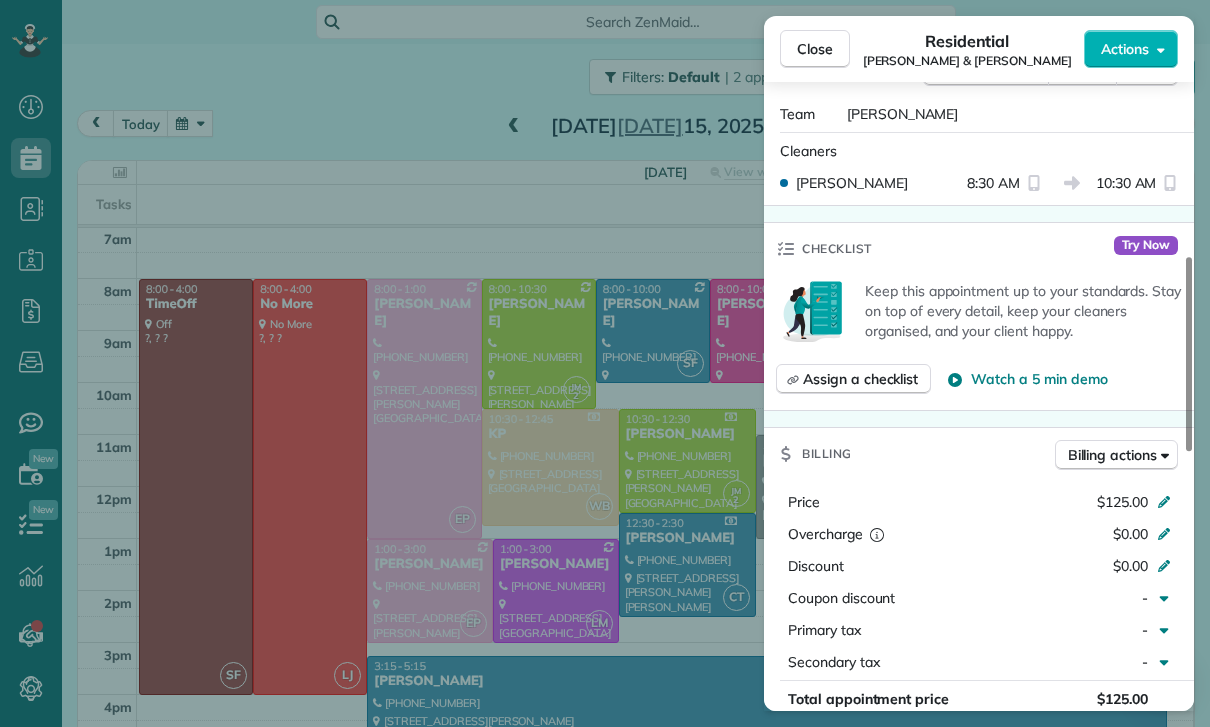 scroll, scrollTop: 620, scrollLeft: 0, axis: vertical 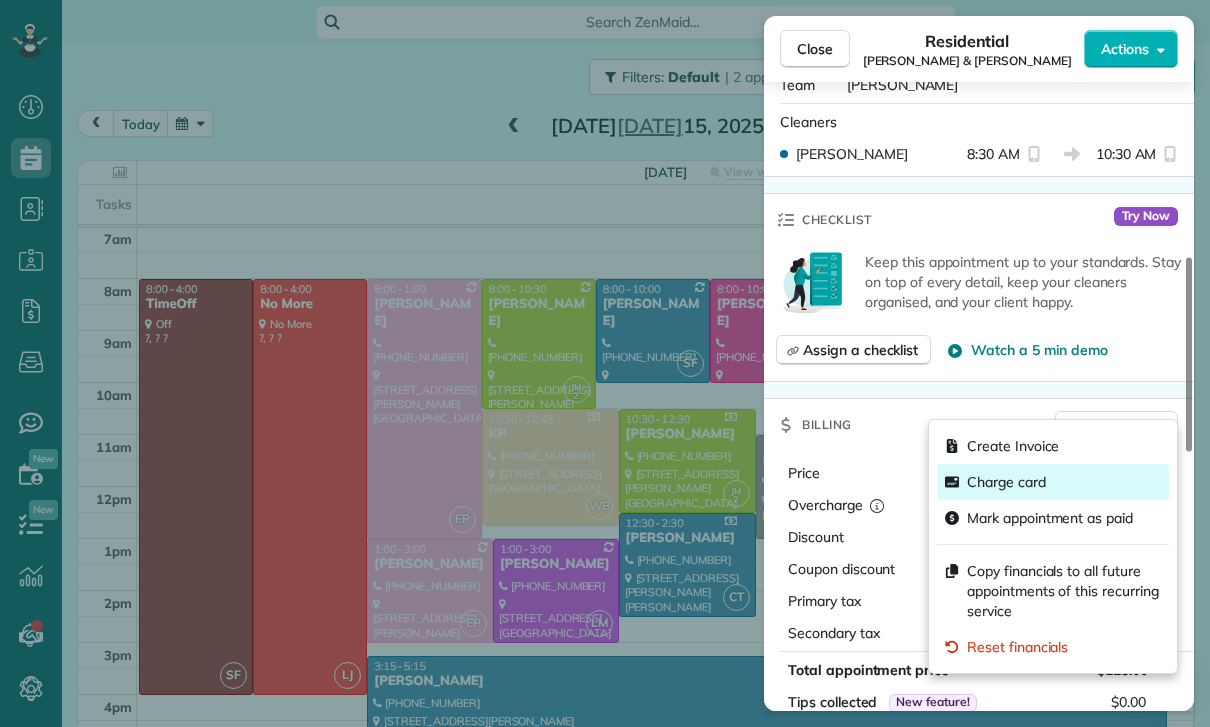 click on "Charge card" at bounding box center [1006, 482] 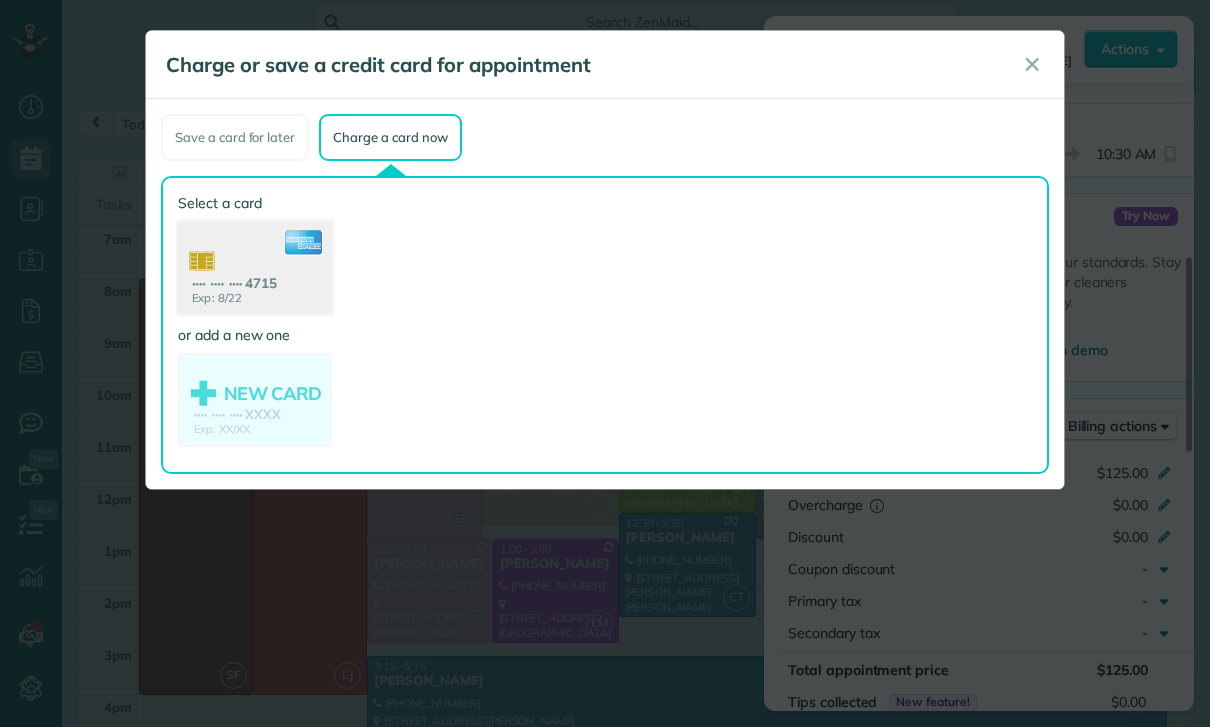 click 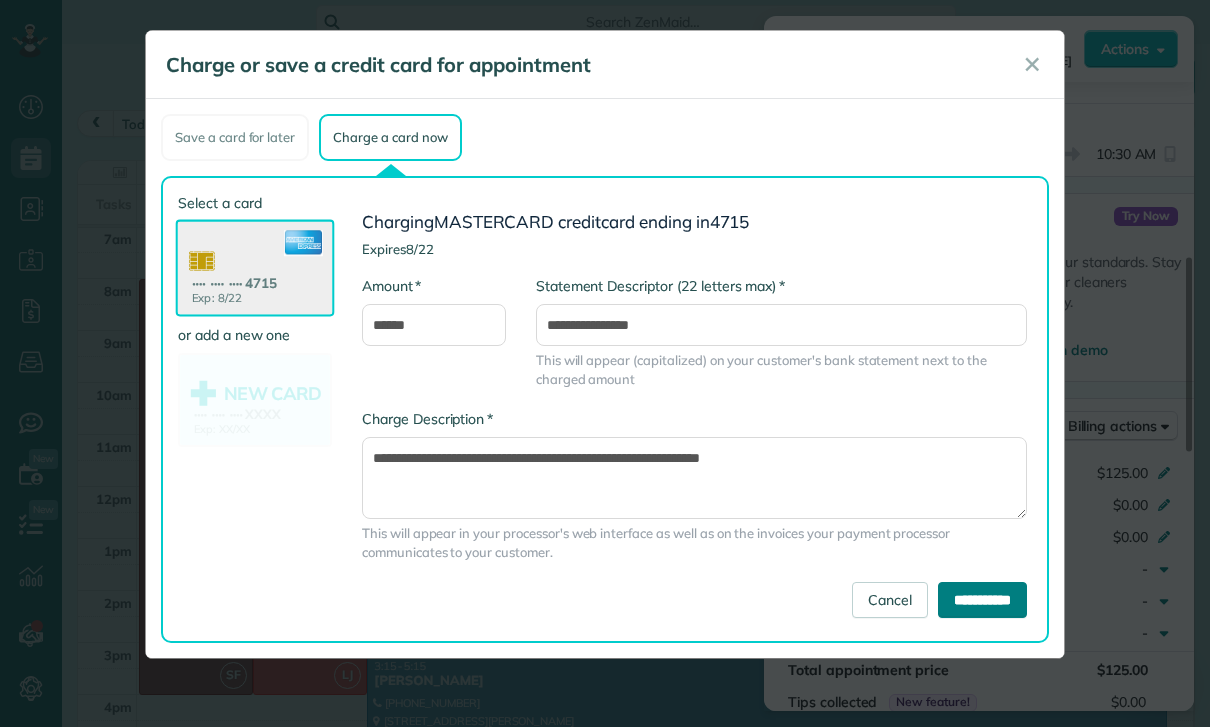 click on "**********" at bounding box center [982, 600] 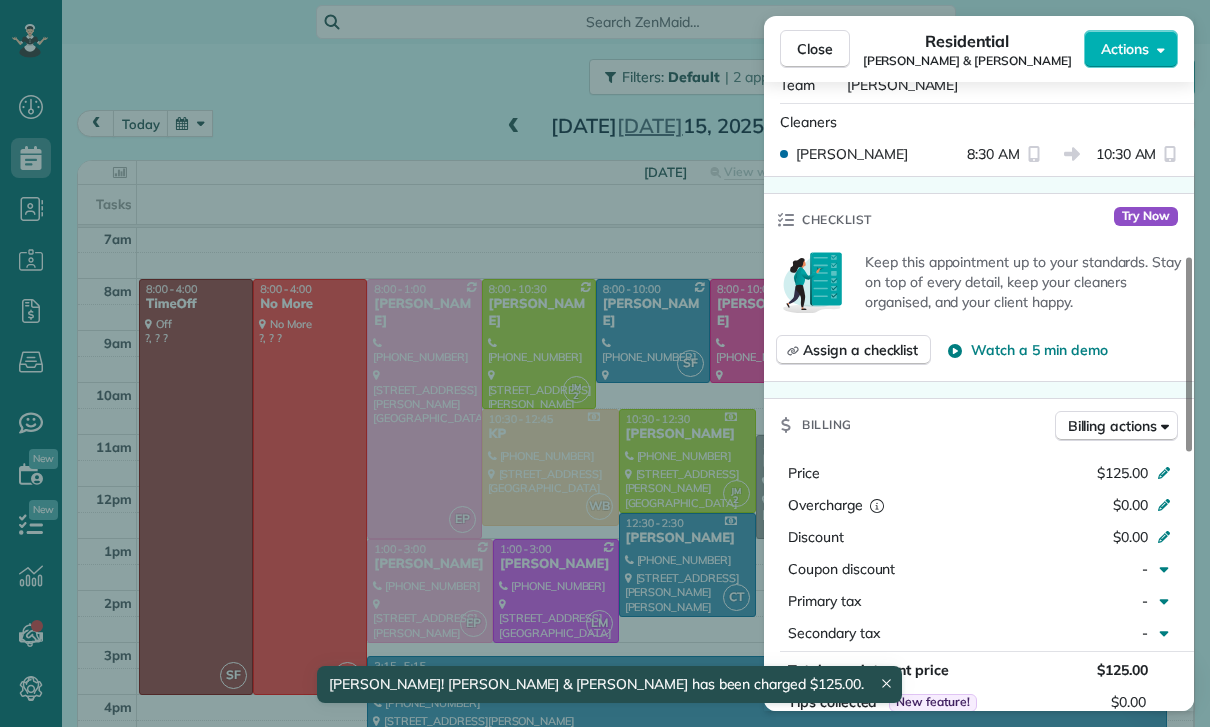 click on "Close Residential [PERSON_NAME] & [PERSON_NAME] Actions Status Confirmed [PERSON_NAME] & [PERSON_NAME] · Open profile Mobile [PHONE_NUMBER] Copy [PERSON_NAME][EMAIL_ADDRESS][DOMAIN_NAME] Copy View Details Residential [DATE] ( last week ) 8:30 AM 10:30 AM 2 hours and 0 minutes Repeats every 2 weeks Edit recurring service Previous ([DATE]) Next ([DATE]) [STREET_ADDRESS][PERSON_NAME] Service was not rated yet Cleaners Time in and out Assign Invite Team [PERSON_NAME] Cleaners [PERSON_NAME]   8:30 AM 10:30 AM Checklist Try Now Keep this appointment up to your standards. Stay on top of every detail, keep your cleaners organised, and your client happy. Assign a checklist Watch a 5 min demo Billing Billing actions Price $125.00 Overcharge $0.00 Discount $0.00 Coupon discount - Primary tax - Secondary tax - Total appointment price $125.00 Tips collected New feature! $0.00 Paid by card Total including tip $125.00 Get paid online in no-time! Send an invoice and reward your cleaners with tips Charge customer credit card Key #" at bounding box center [605, 363] 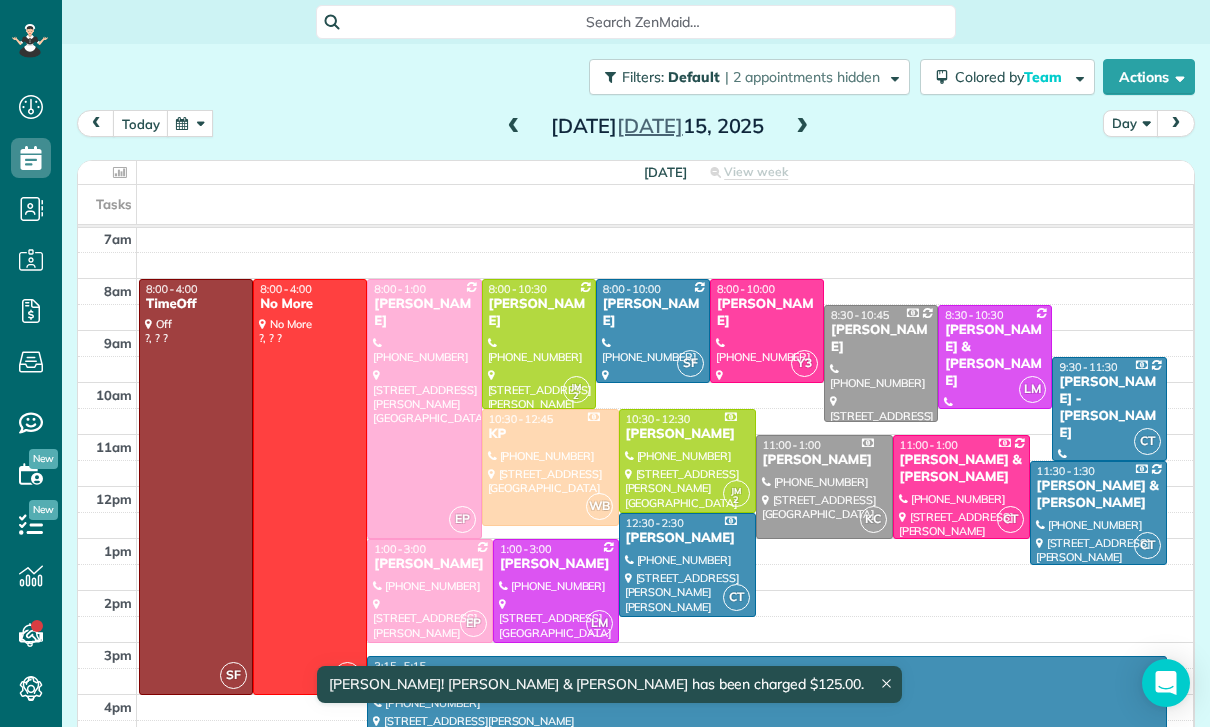 click at bounding box center (802, 127) 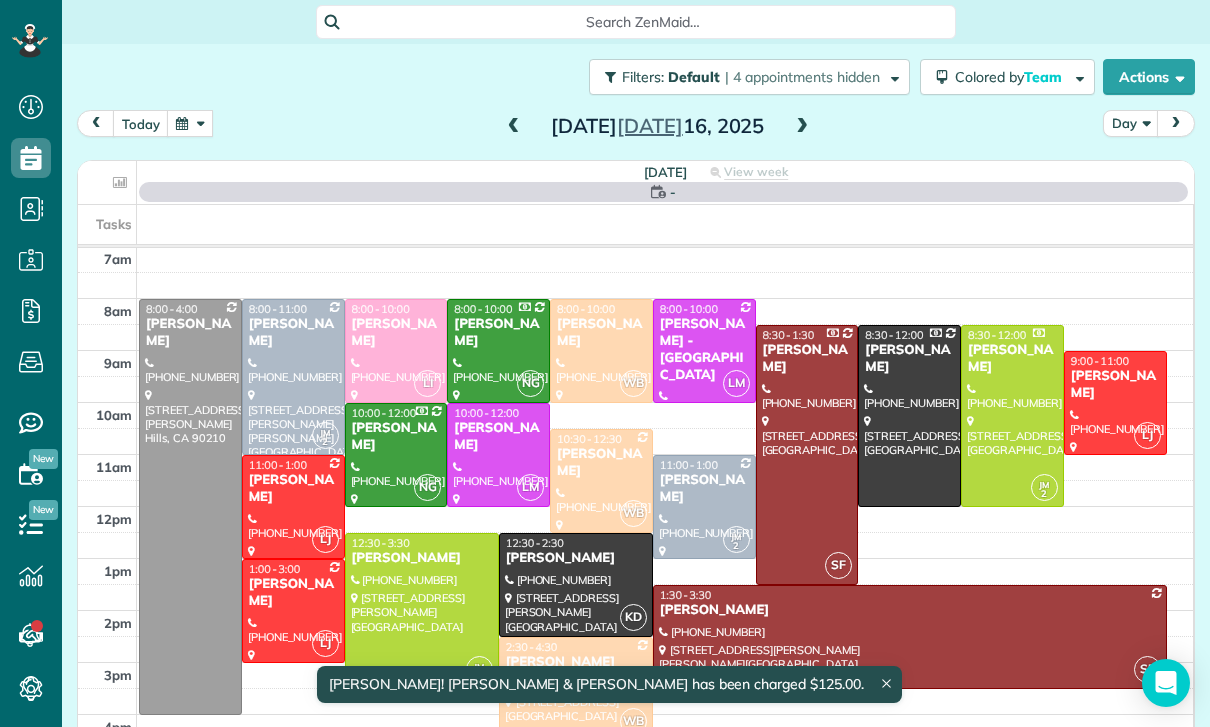 scroll, scrollTop: 157, scrollLeft: 0, axis: vertical 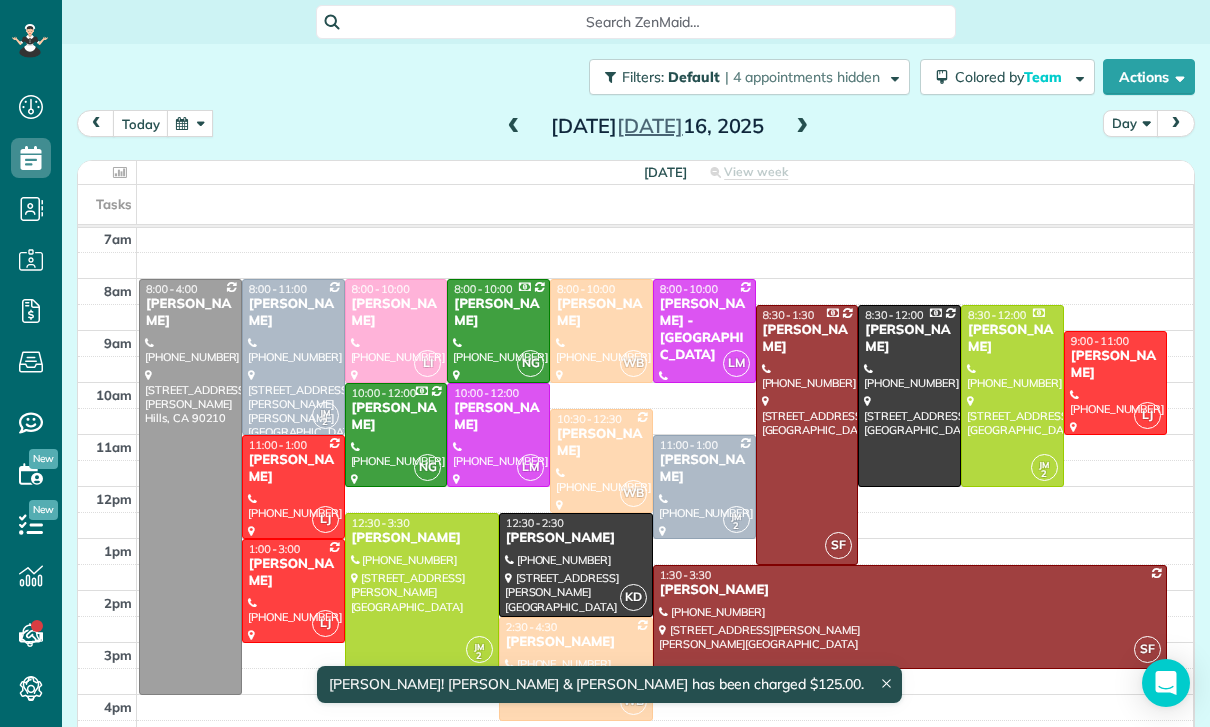 click on "[PERSON_NAME]" at bounding box center (704, 469) 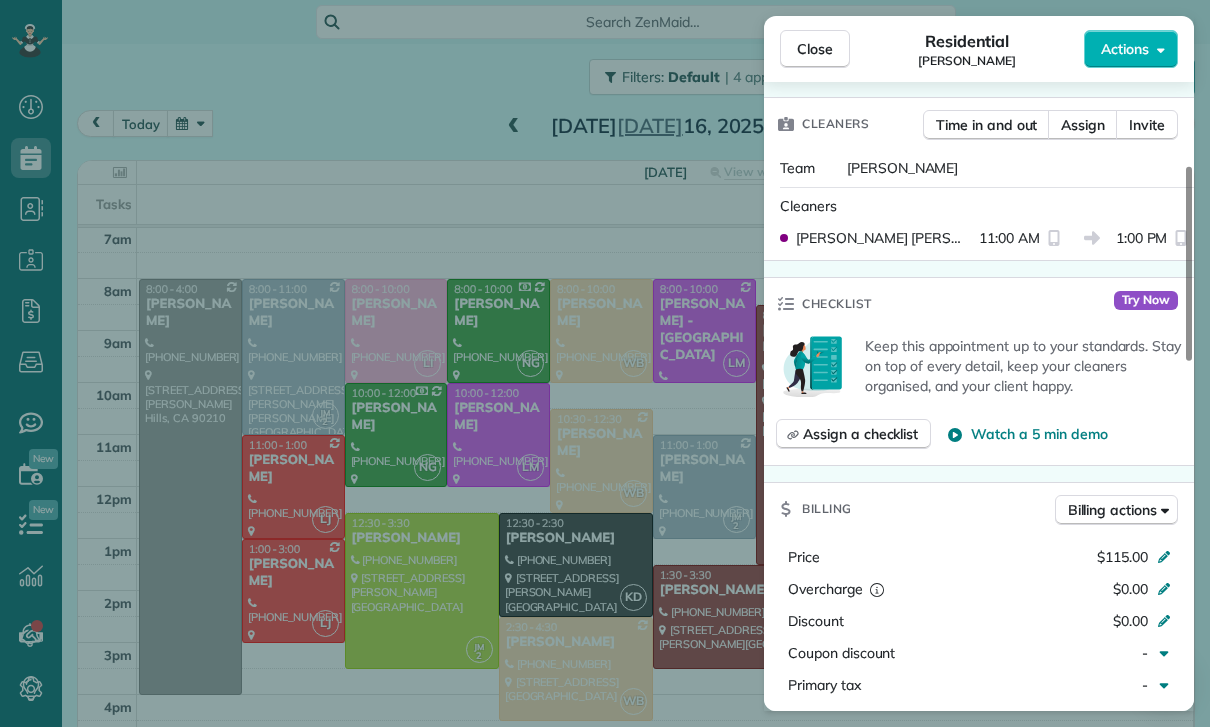 scroll, scrollTop: 572, scrollLeft: 0, axis: vertical 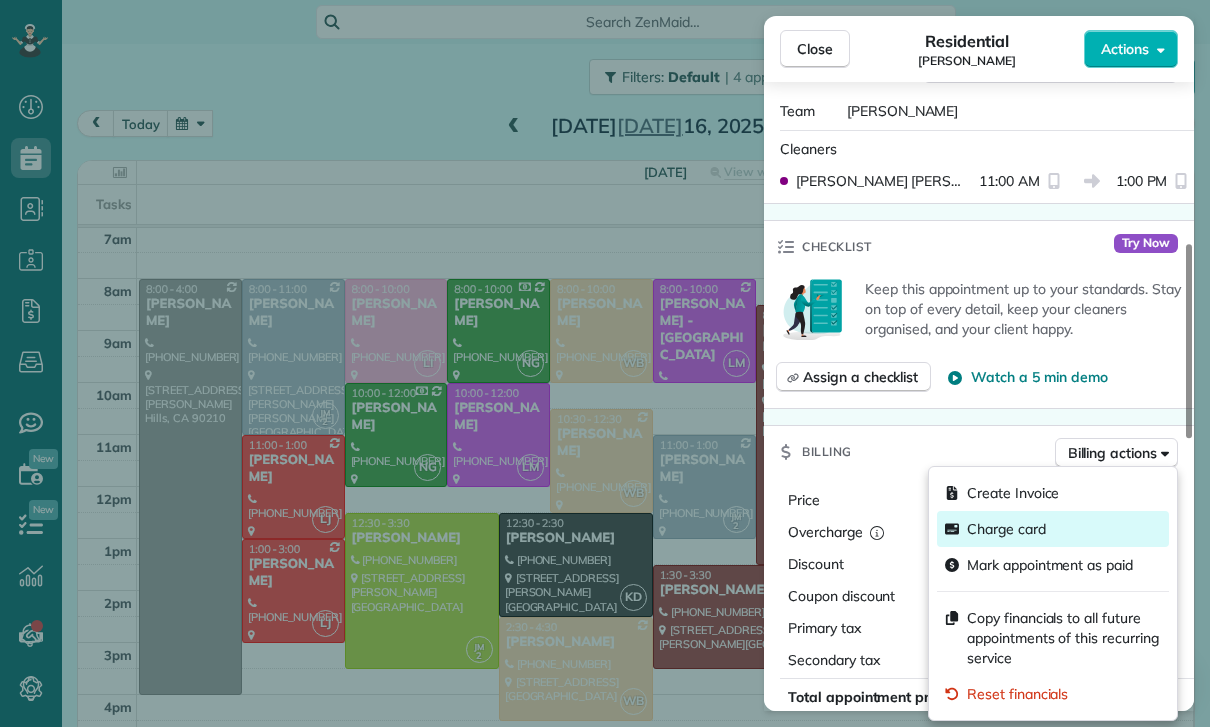 click on "Charge card" at bounding box center (1006, 529) 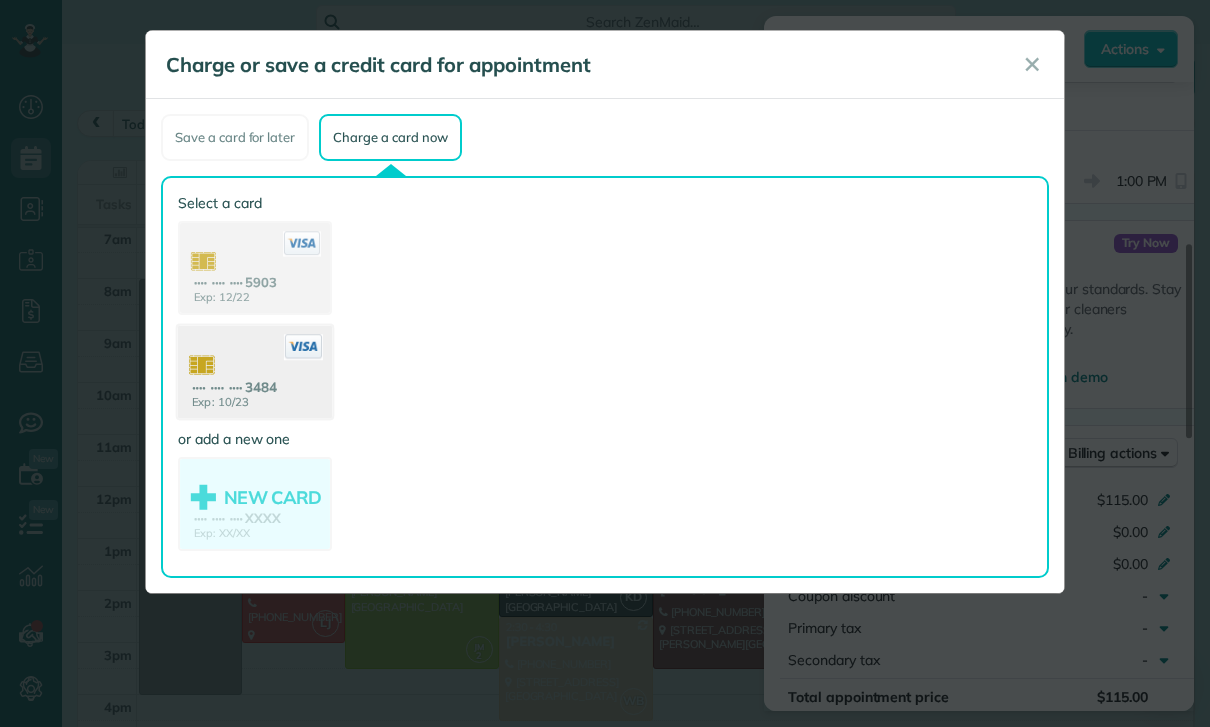 click 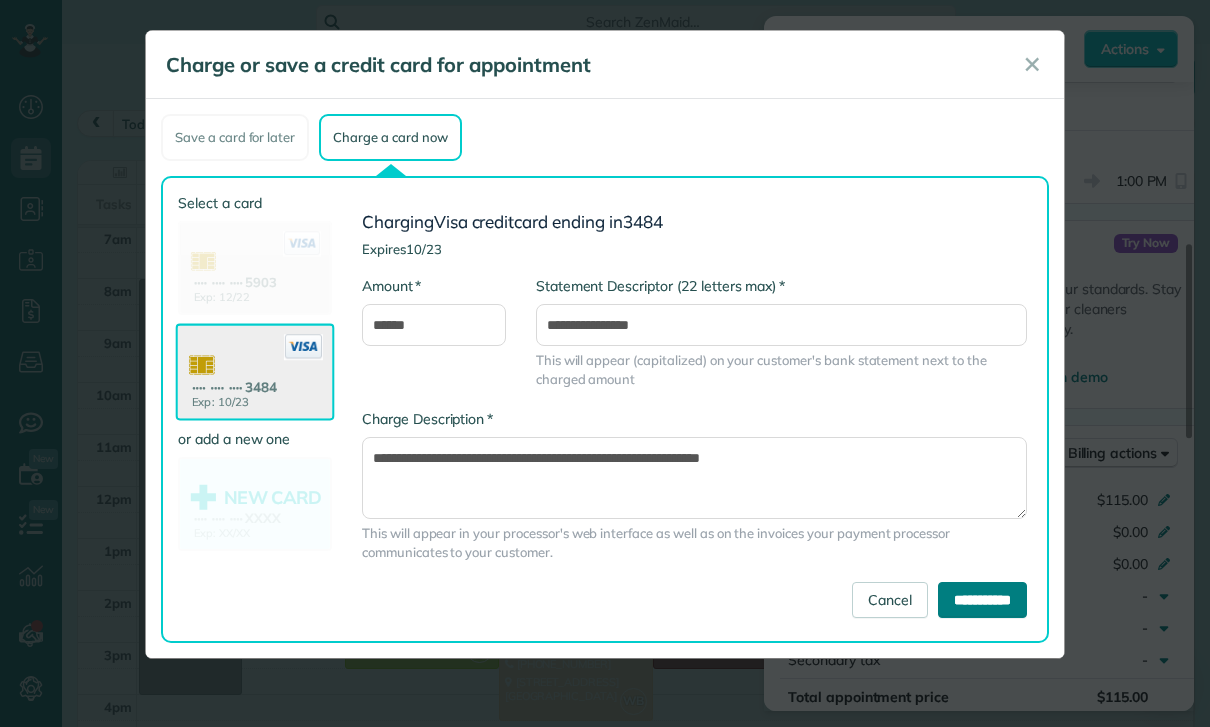 click on "**********" at bounding box center (982, 600) 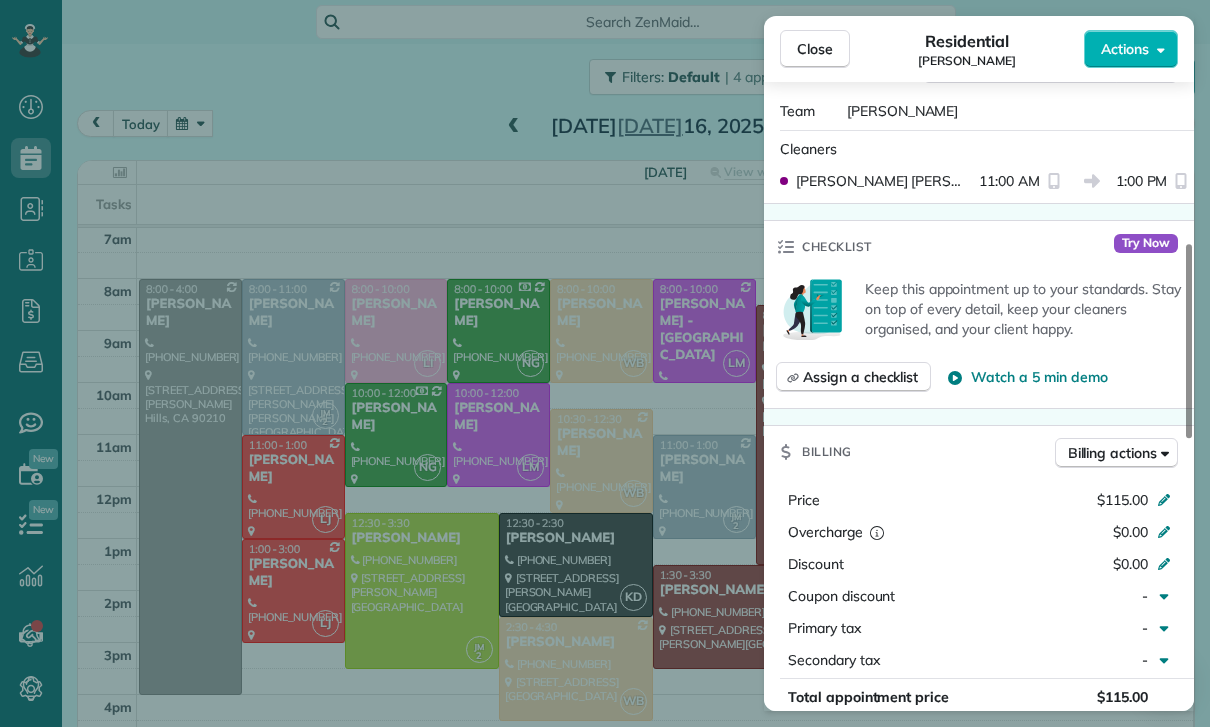 scroll, scrollTop: 157, scrollLeft: 0, axis: vertical 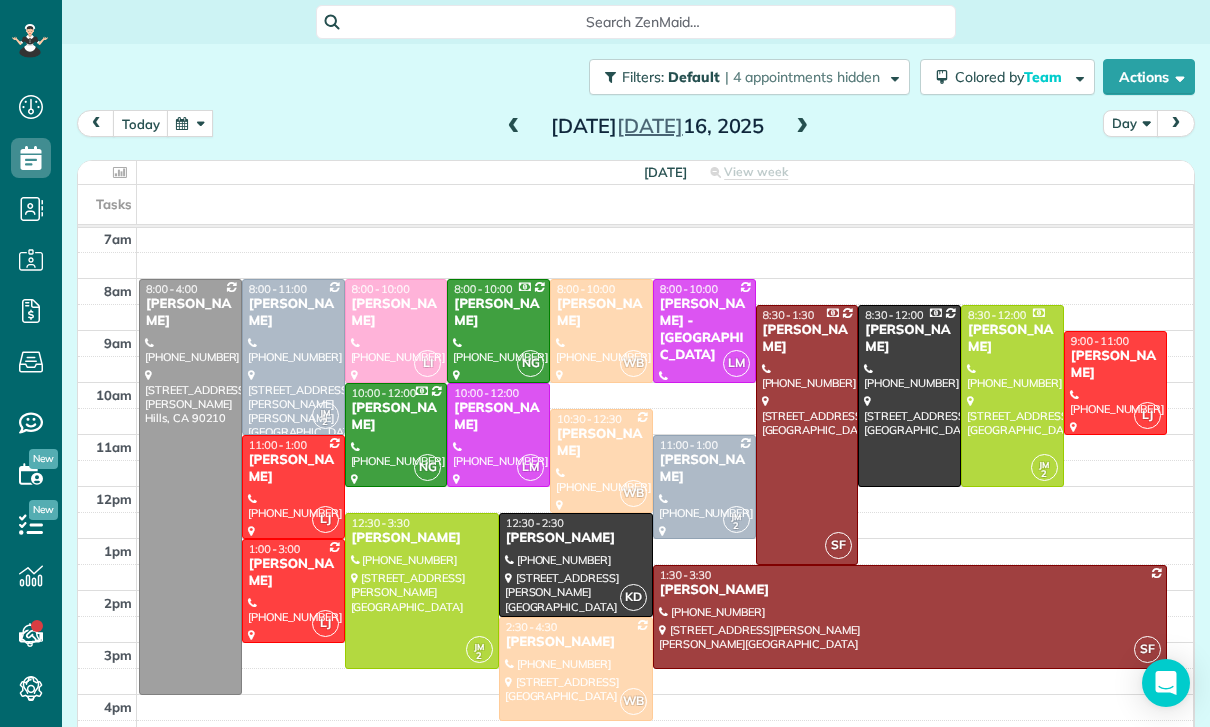 click at bounding box center [910, 617] 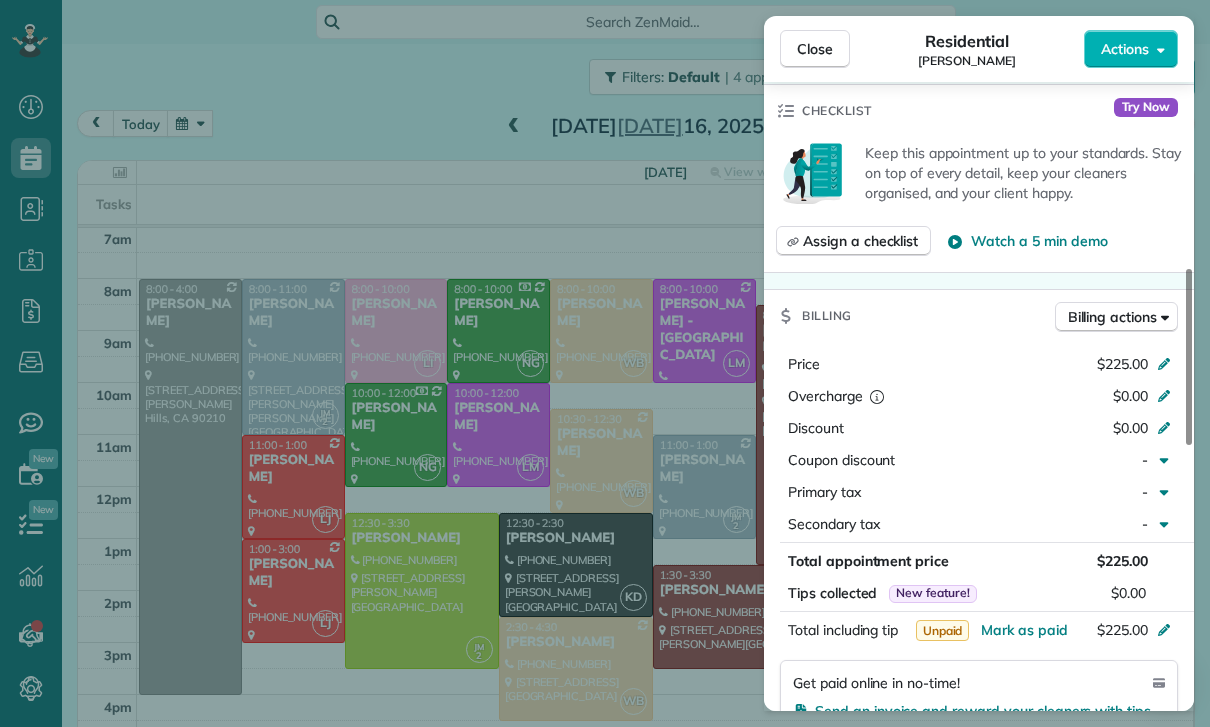 scroll, scrollTop: 733, scrollLeft: 0, axis: vertical 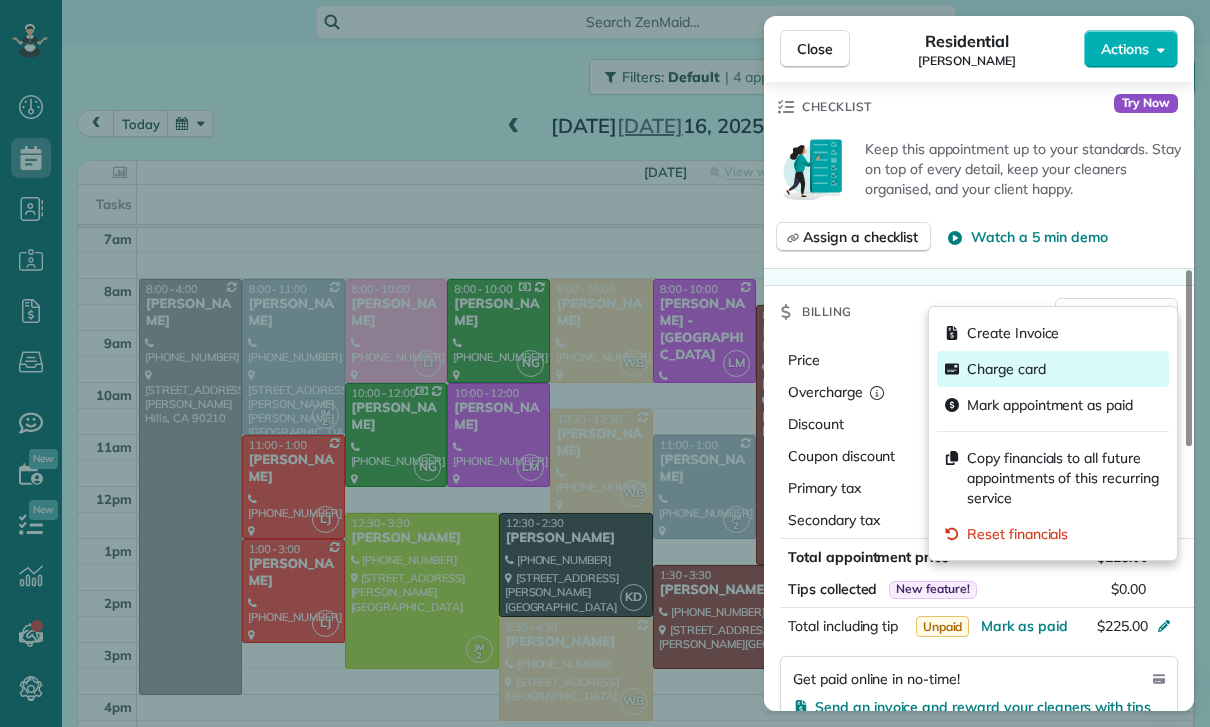 click on "Charge card" at bounding box center (1006, 369) 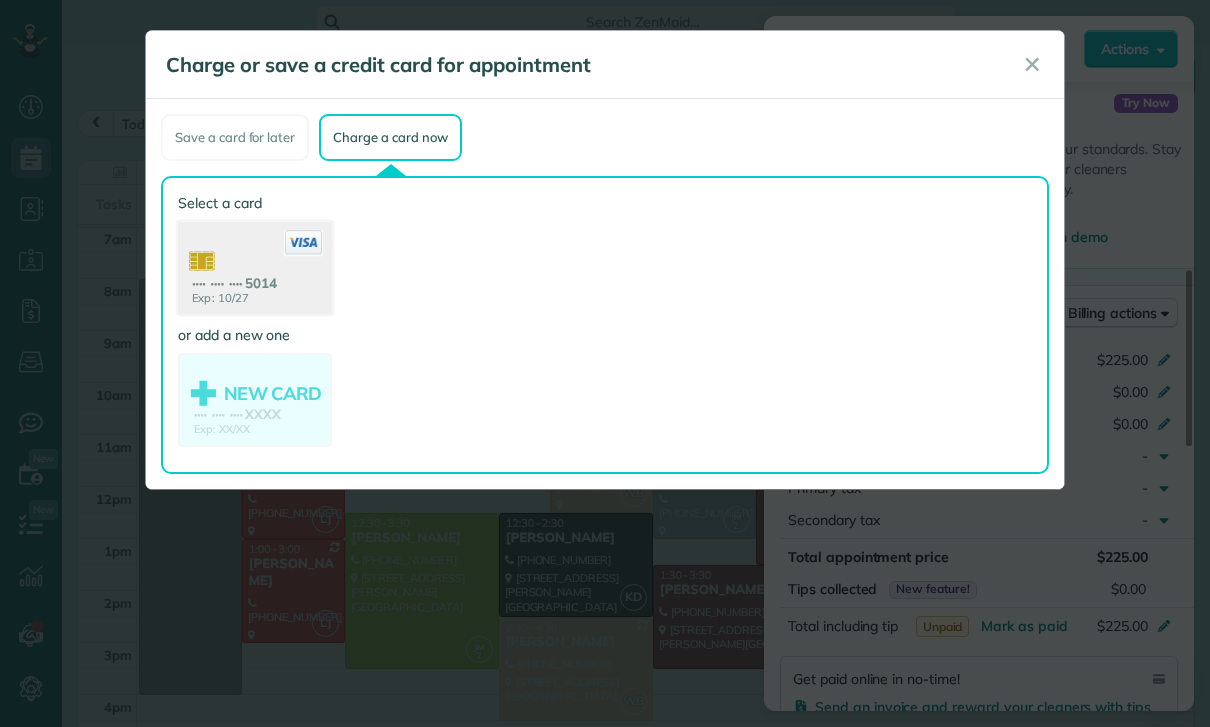 click 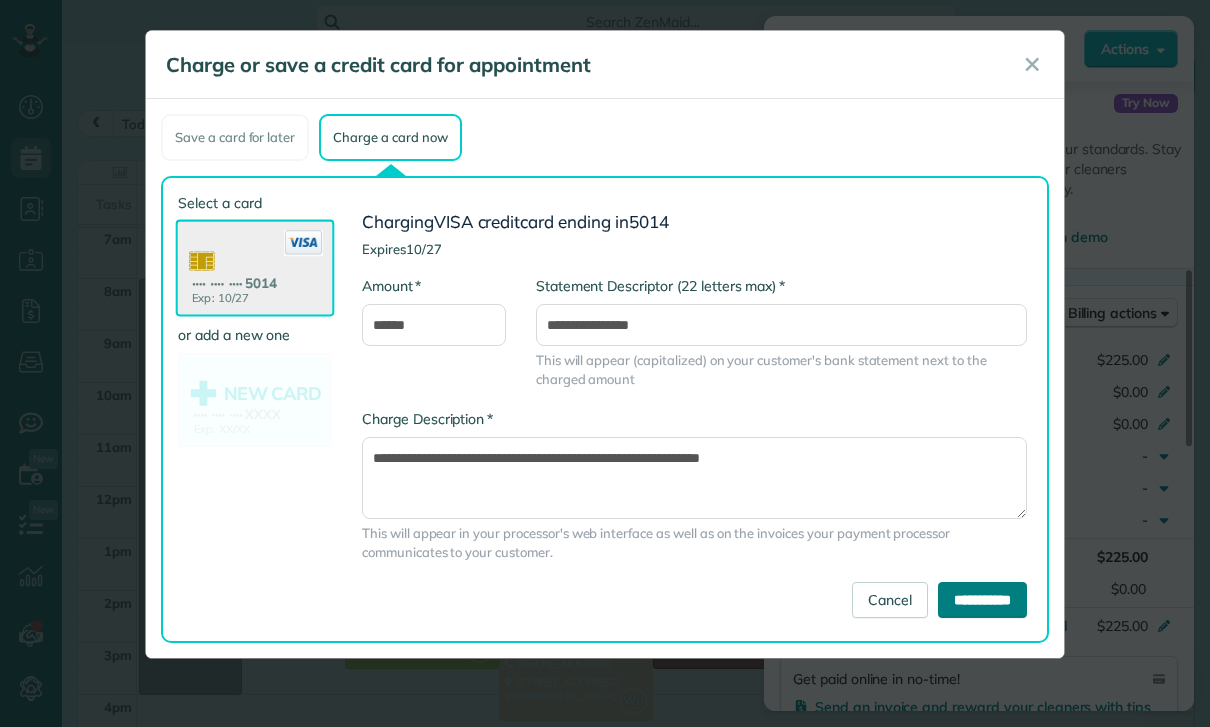 click on "**********" at bounding box center [982, 600] 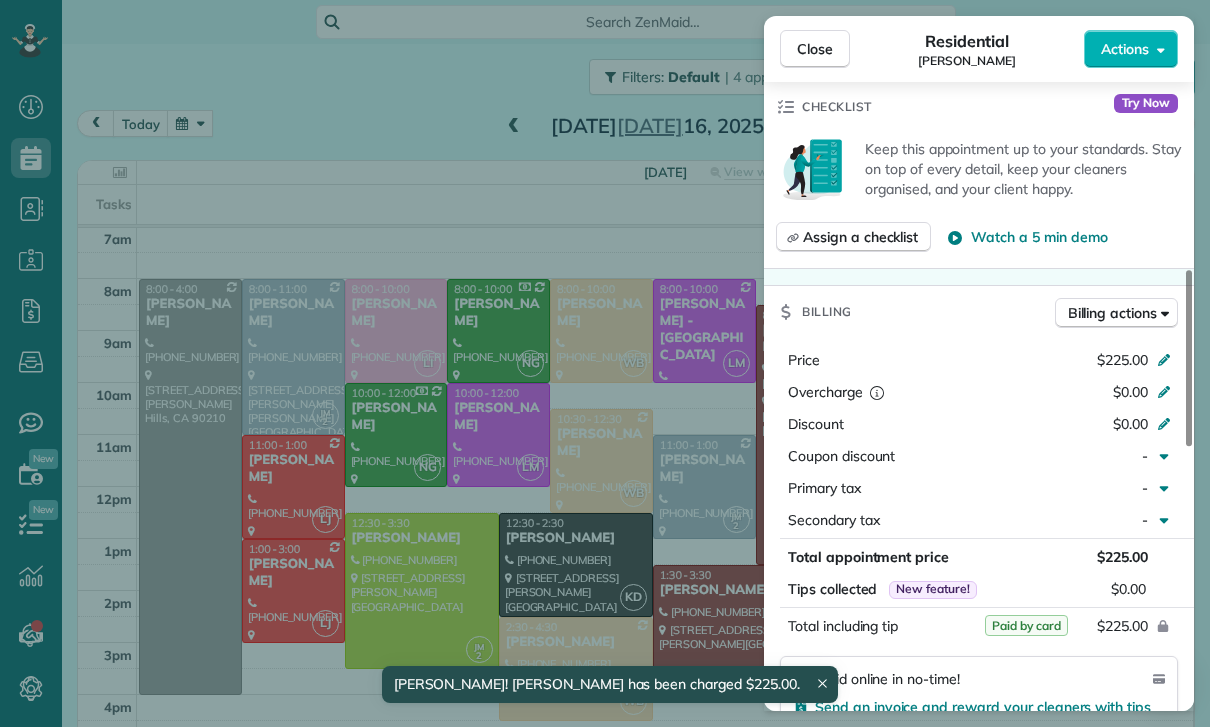 click on "Close Residential [PERSON_NAME] Actions Status Yet to Confirm [PERSON_NAME] · Open profile Mobile [PHONE_NUMBER] Copy [EMAIL_ADDRESS][DOMAIN_NAME] Copy View Details Residential [DATE] ( [DATE] ) 1:30 PM 3:30 PM 2 hours and 0 minutes Repeats weekly Edit recurring service Previous ([DATE]) Next ([DATE]) [STREET_ADDRESS][PERSON_NAME] [PERSON_NAME][GEOGRAPHIC_DATA] [GEOGRAPHIC_DATA] 91403 Service was not rated yet Cleaners Time in and out Assign Invite Team [PERSON_NAME] Cleaners [PERSON_NAME] 1:30 PM 3:30 PM Checklist Try Now Keep this appointment up to your standards. Stay on top of every detail, keep your cleaners organised, and your client happy. Assign a checklist Watch a 5 min demo Billing Billing actions Price $225.00 Overcharge $0.00 Discount $0.00 Coupon discount - Primary tax - Secondary tax - Total appointment price $225.00 Tips collected New feature! $0.00 Paid by card Total including tip $225.00 Get paid online in no-time! Send an invoice and reward your cleaners with tips Charge customer credit card Appointment custom fields Key # - Notes" at bounding box center [605, 363] 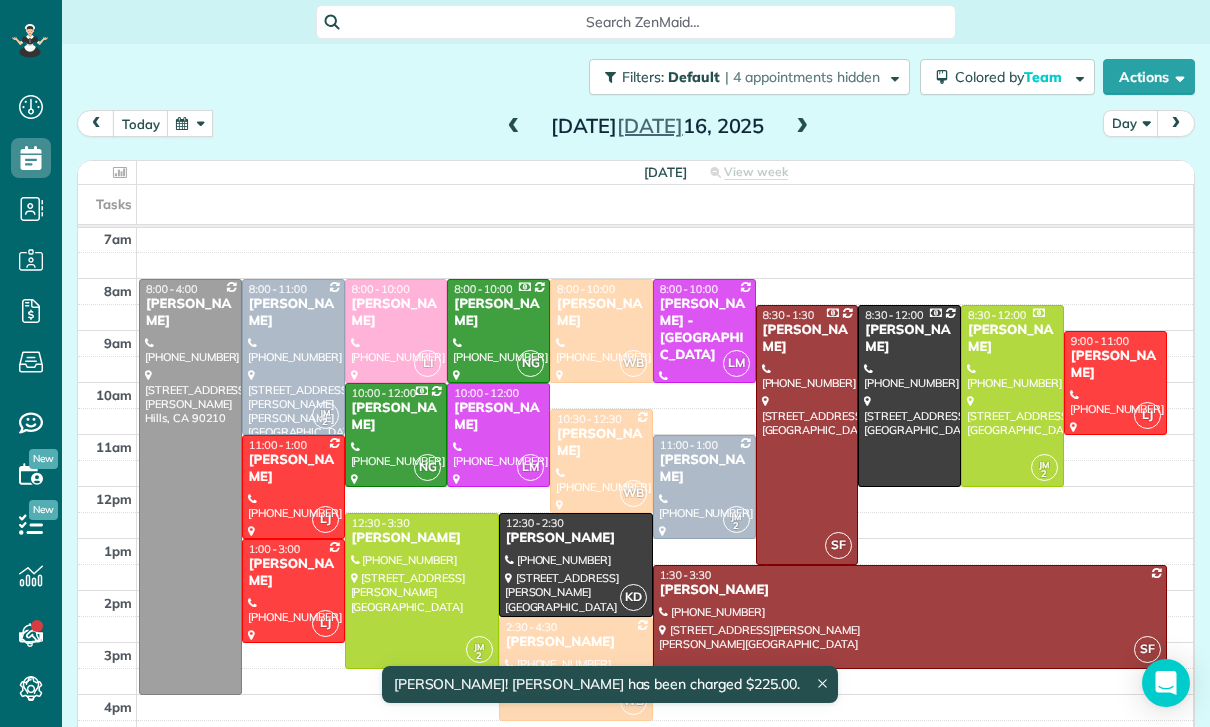 click at bounding box center [190, 123] 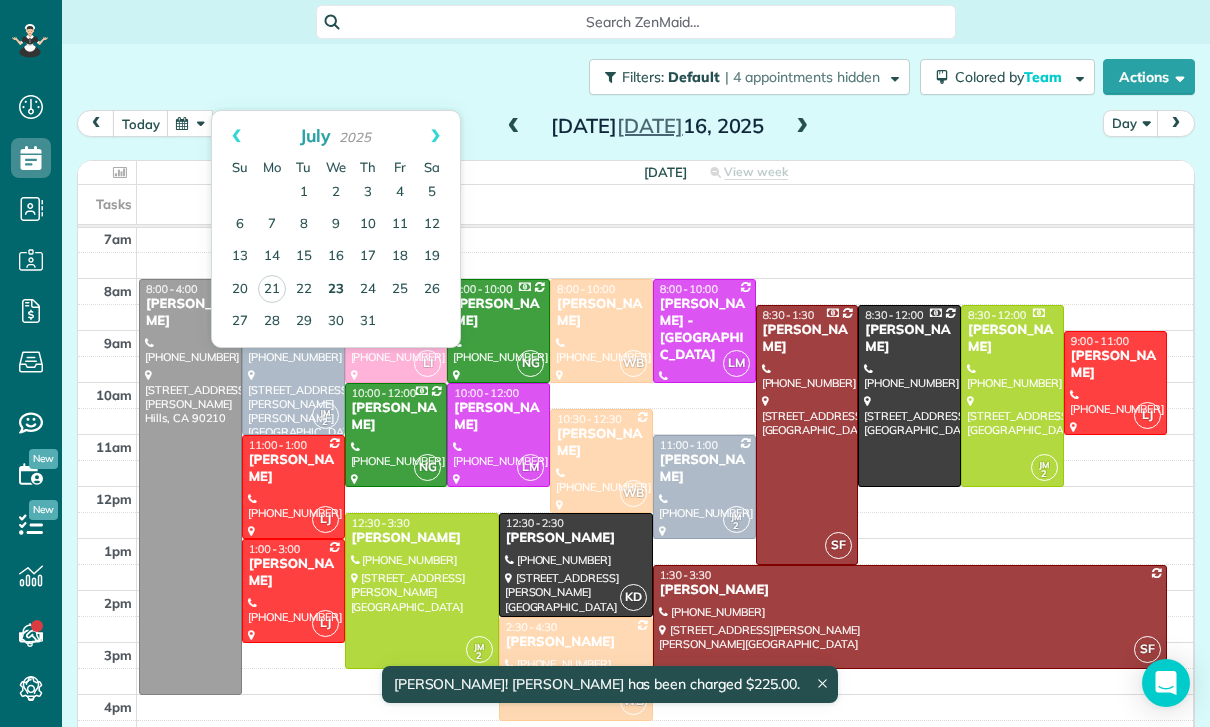 click on "23" at bounding box center (336, 290) 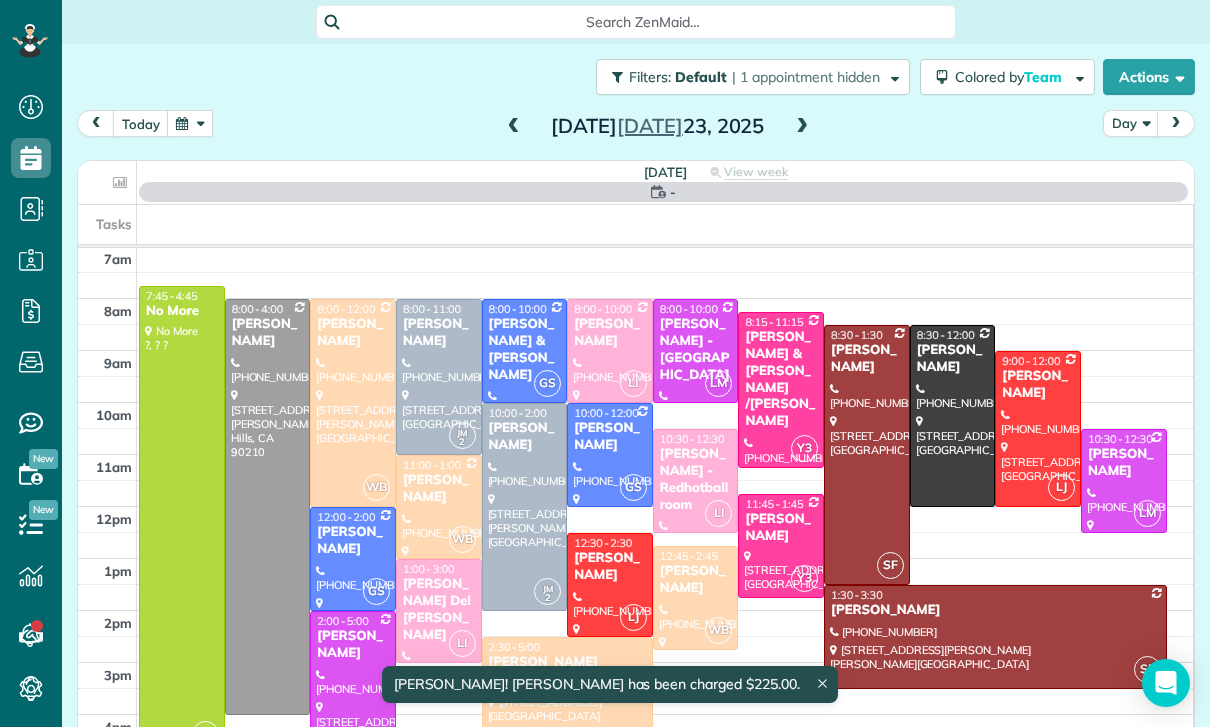 scroll, scrollTop: 157, scrollLeft: 0, axis: vertical 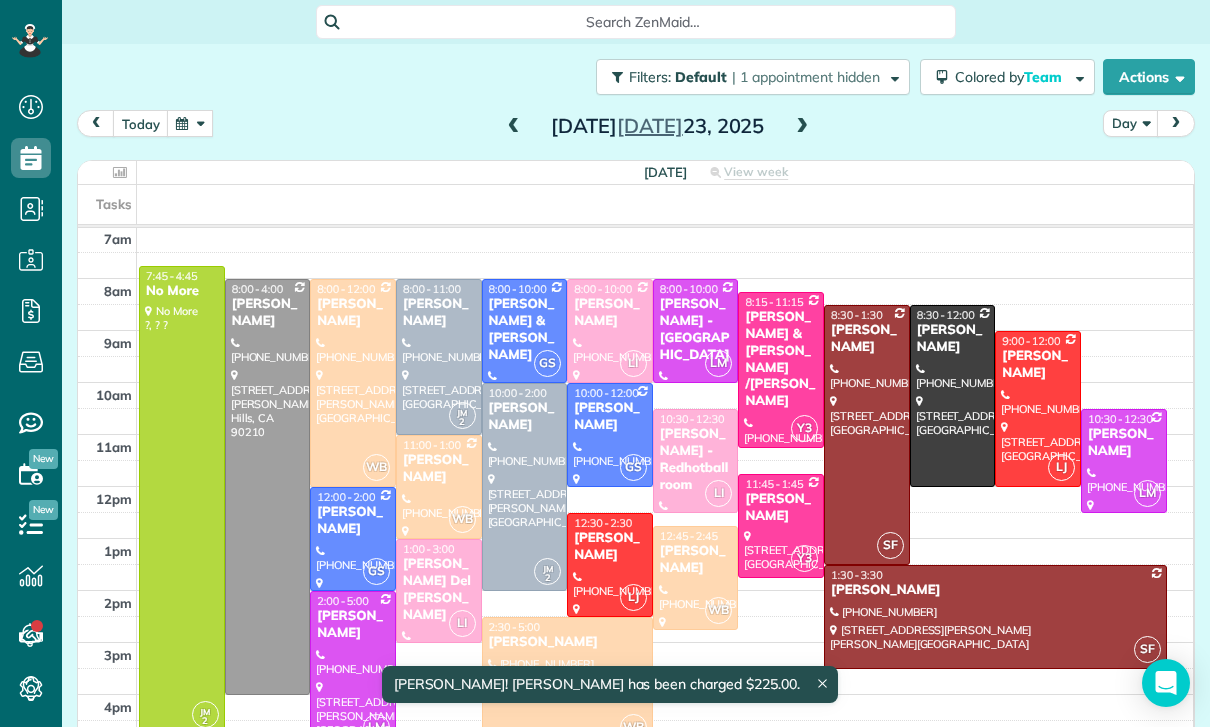 click at bounding box center [995, 617] 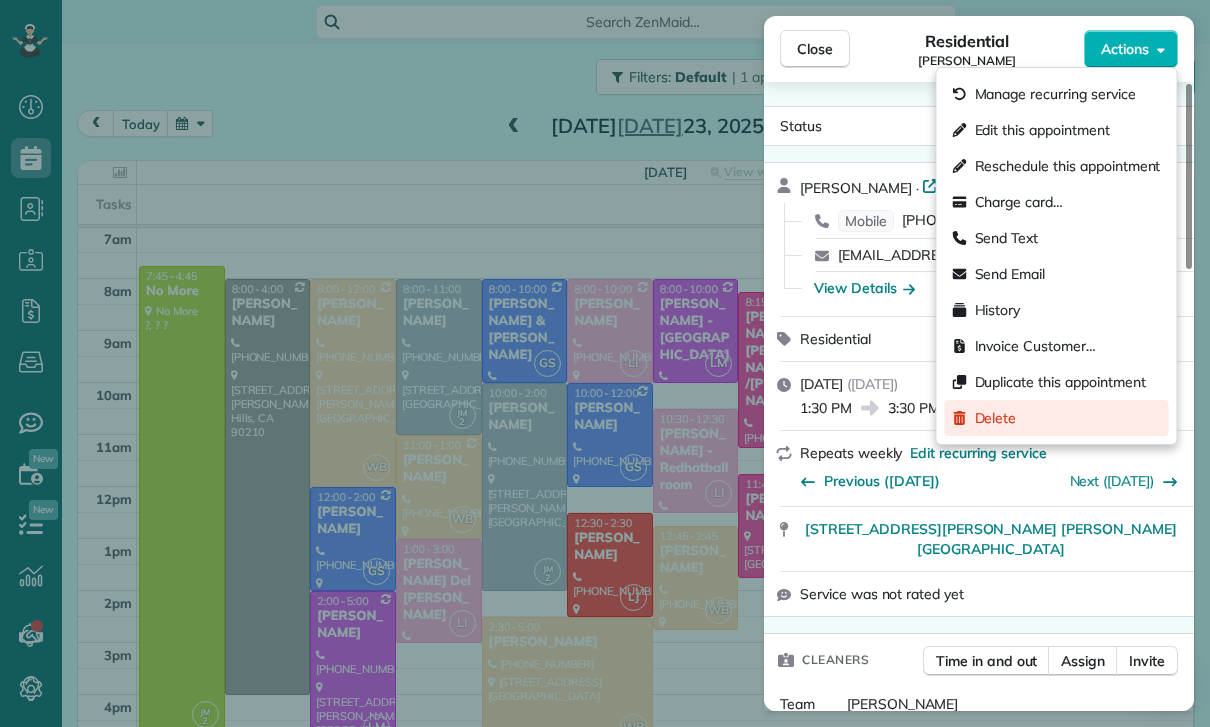 click on "Delete" at bounding box center (1057, 418) 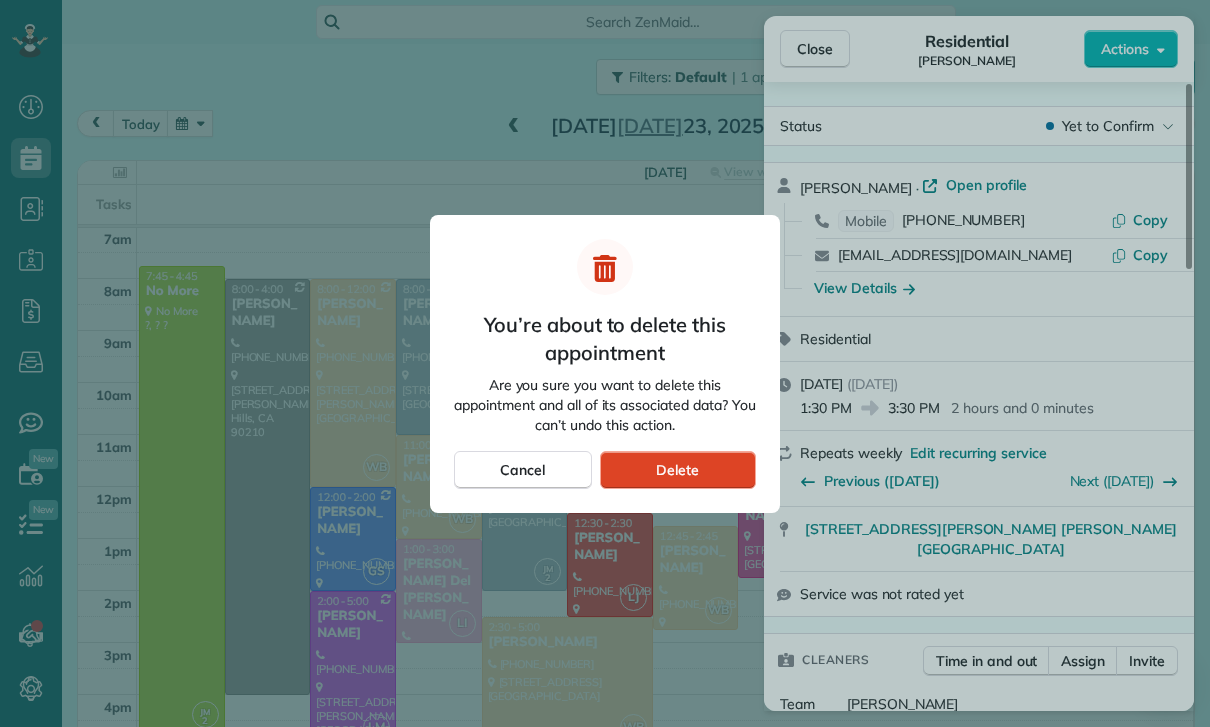 click on "Delete" at bounding box center [677, 470] 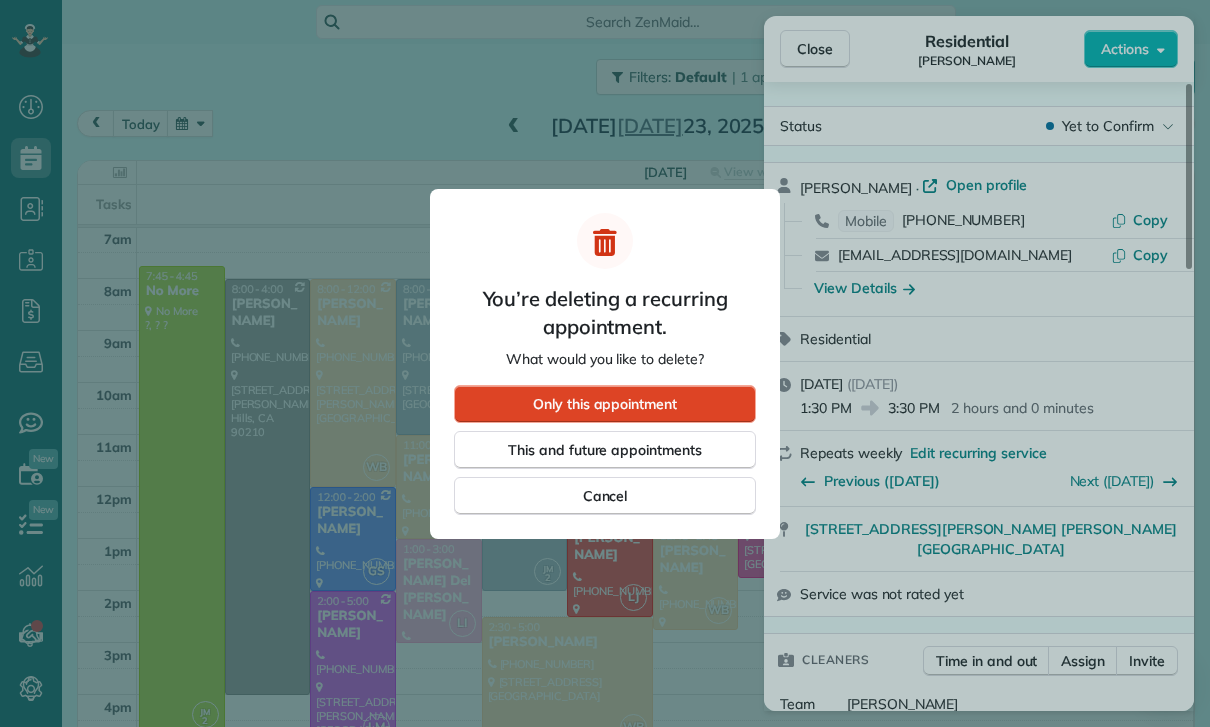 click on "Only this appointment" at bounding box center [605, 404] 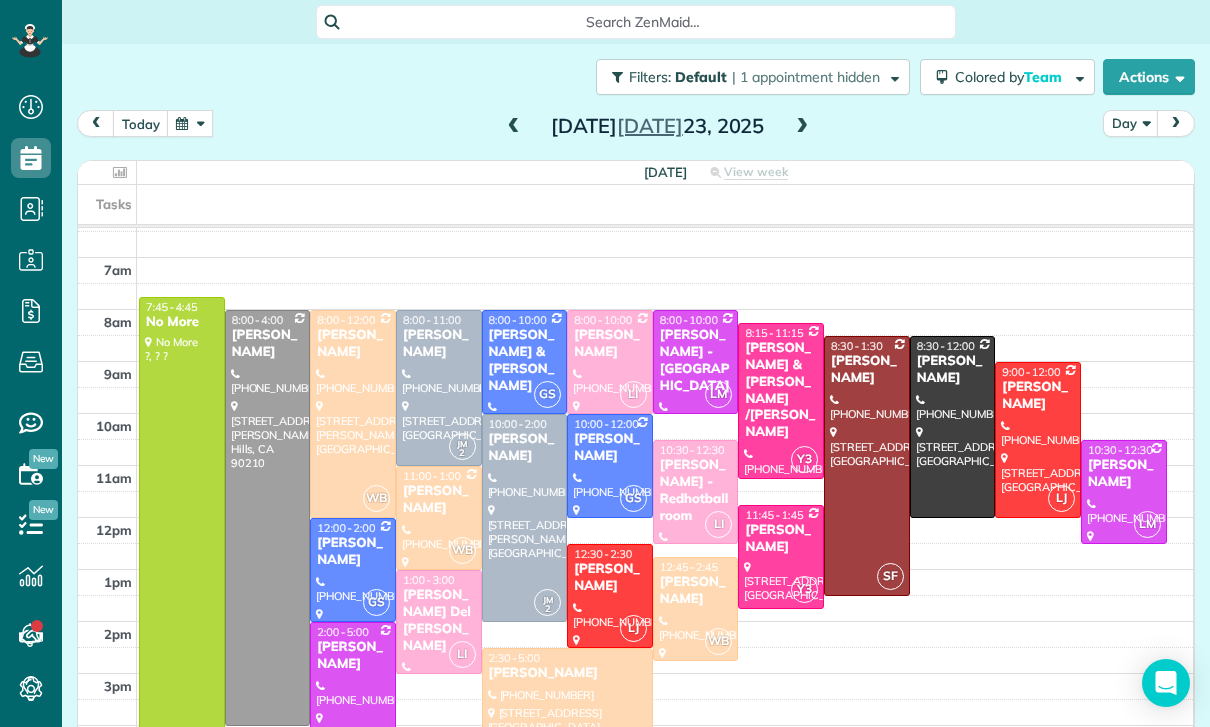 scroll, scrollTop: 157, scrollLeft: 0, axis: vertical 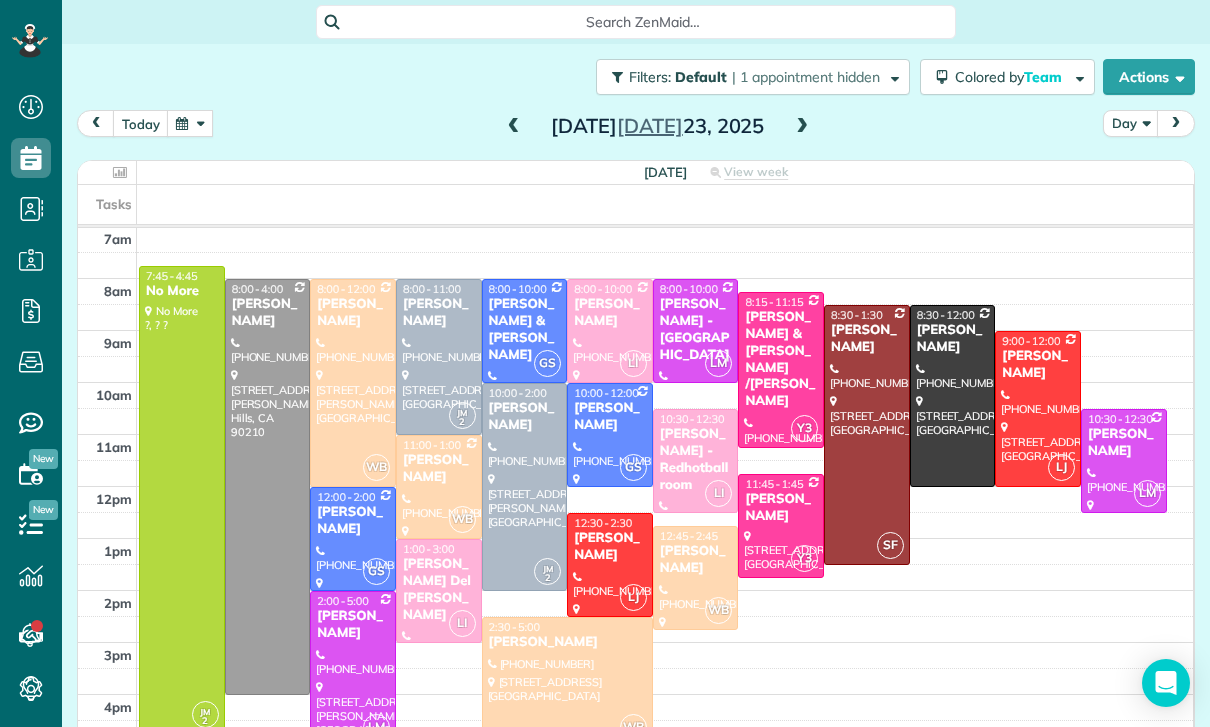 click at bounding box center (190, 123) 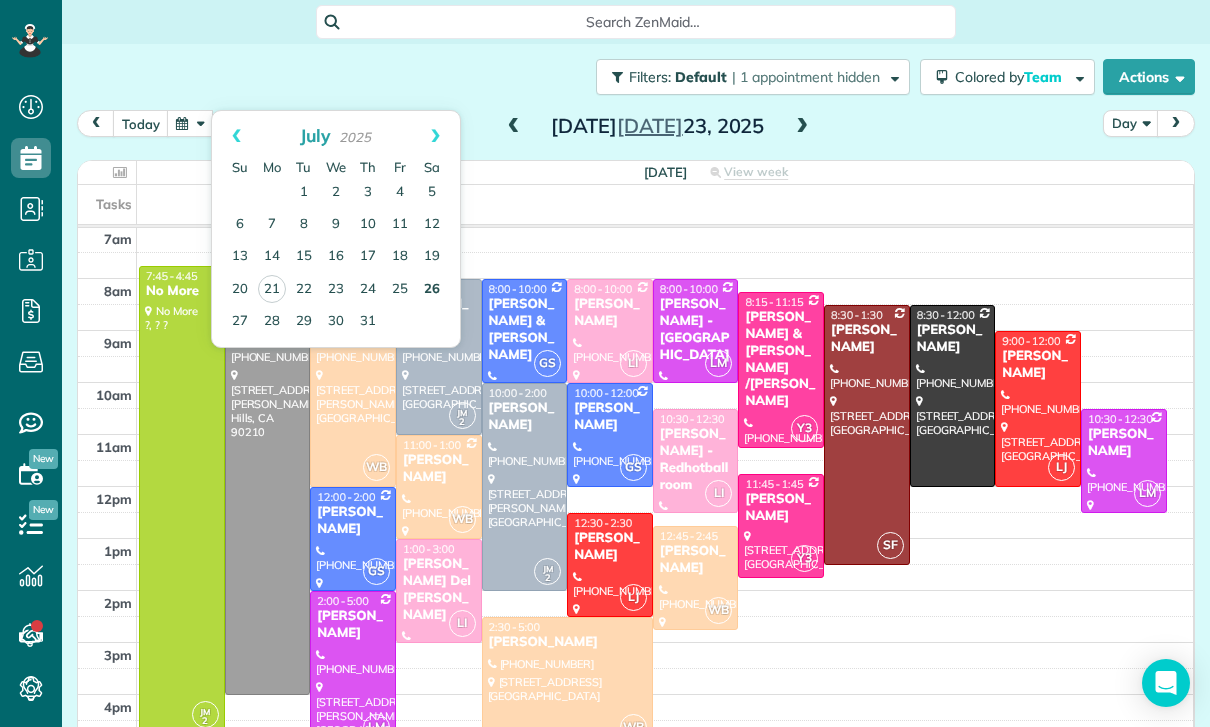 click on "26" at bounding box center (432, 290) 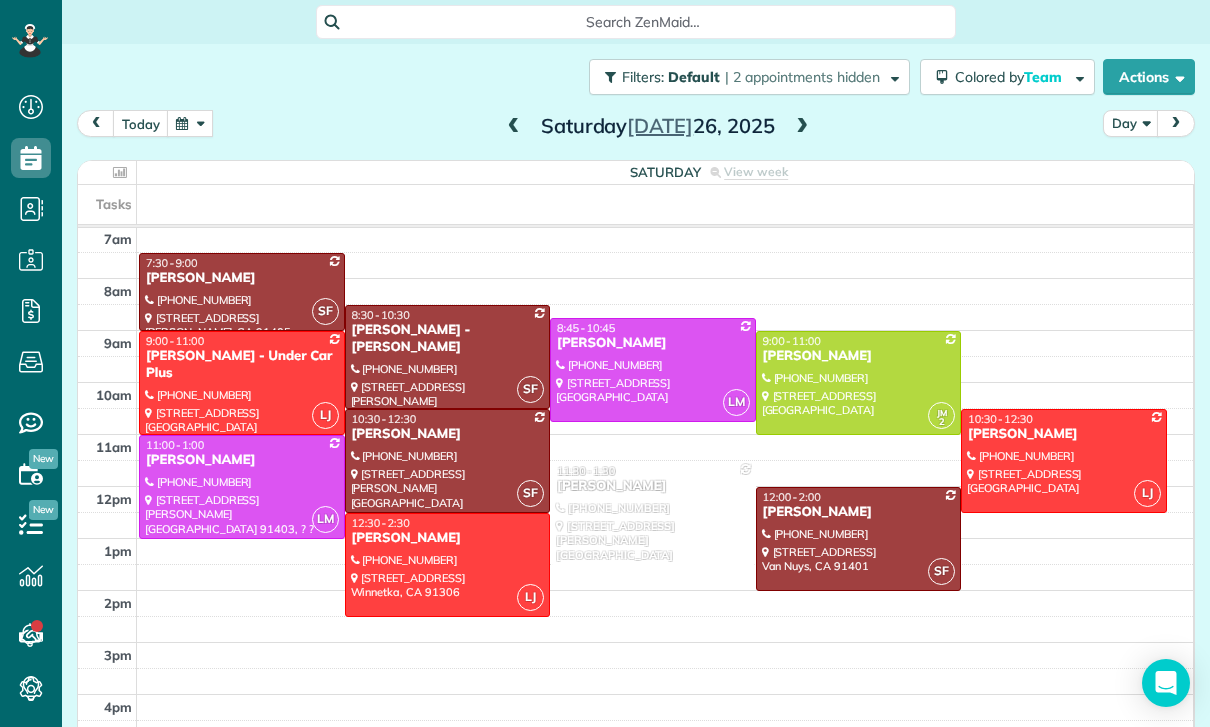 scroll, scrollTop: 157, scrollLeft: 0, axis: vertical 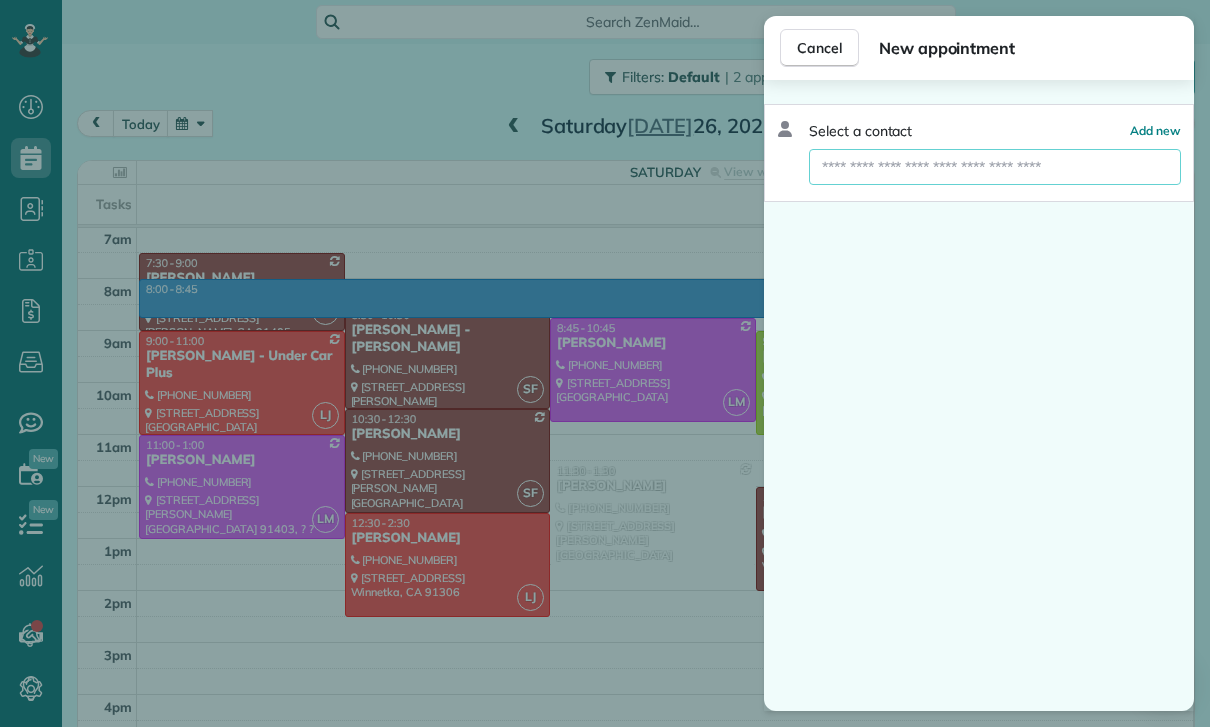 click at bounding box center (995, 167) 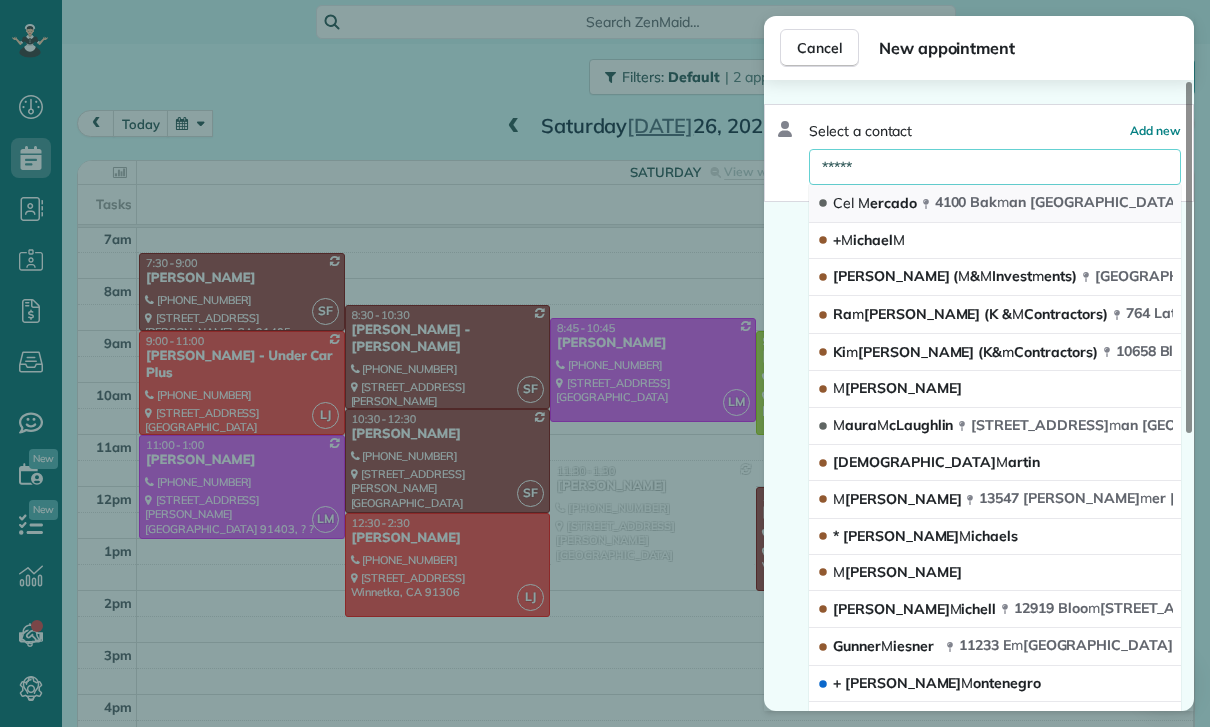 type on "*****" 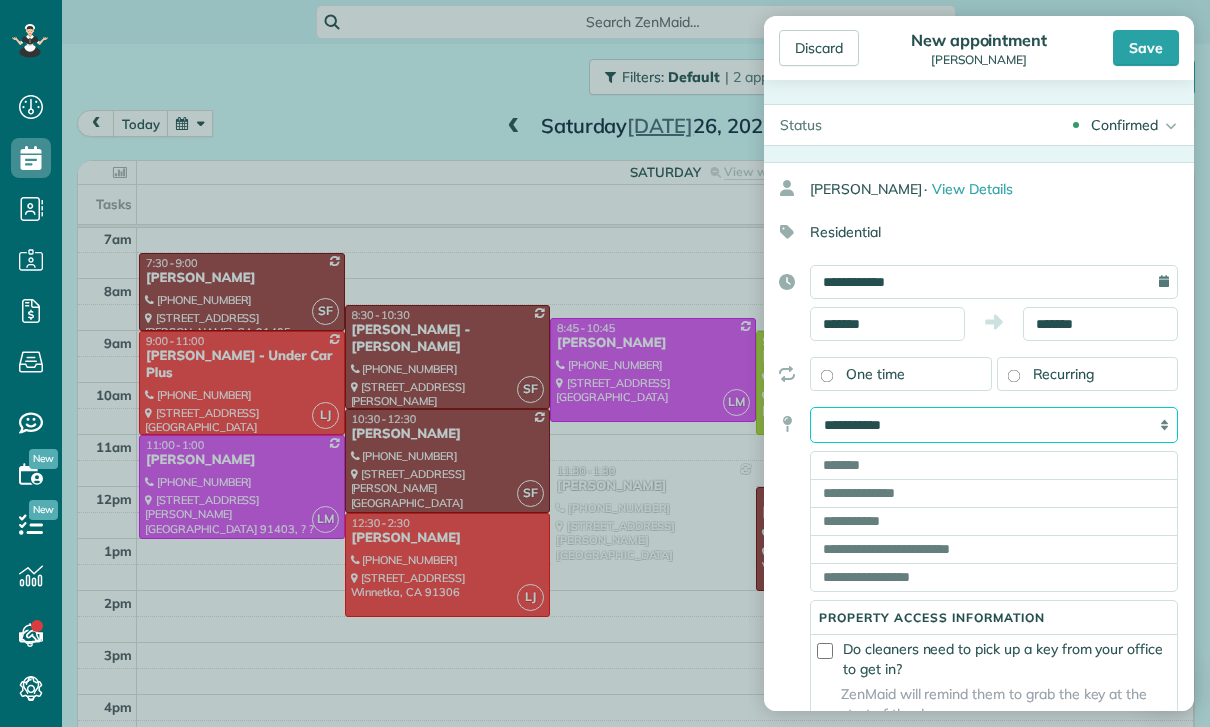 click on "**********" at bounding box center (994, 425) 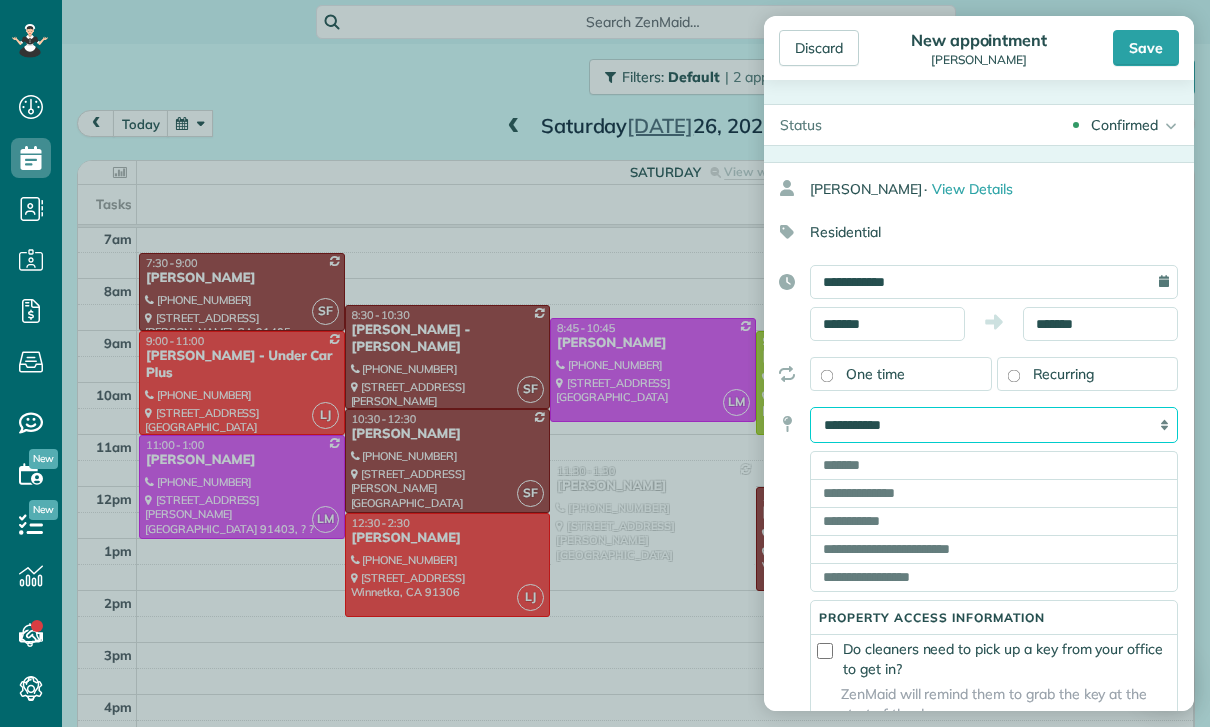 select on "*******" 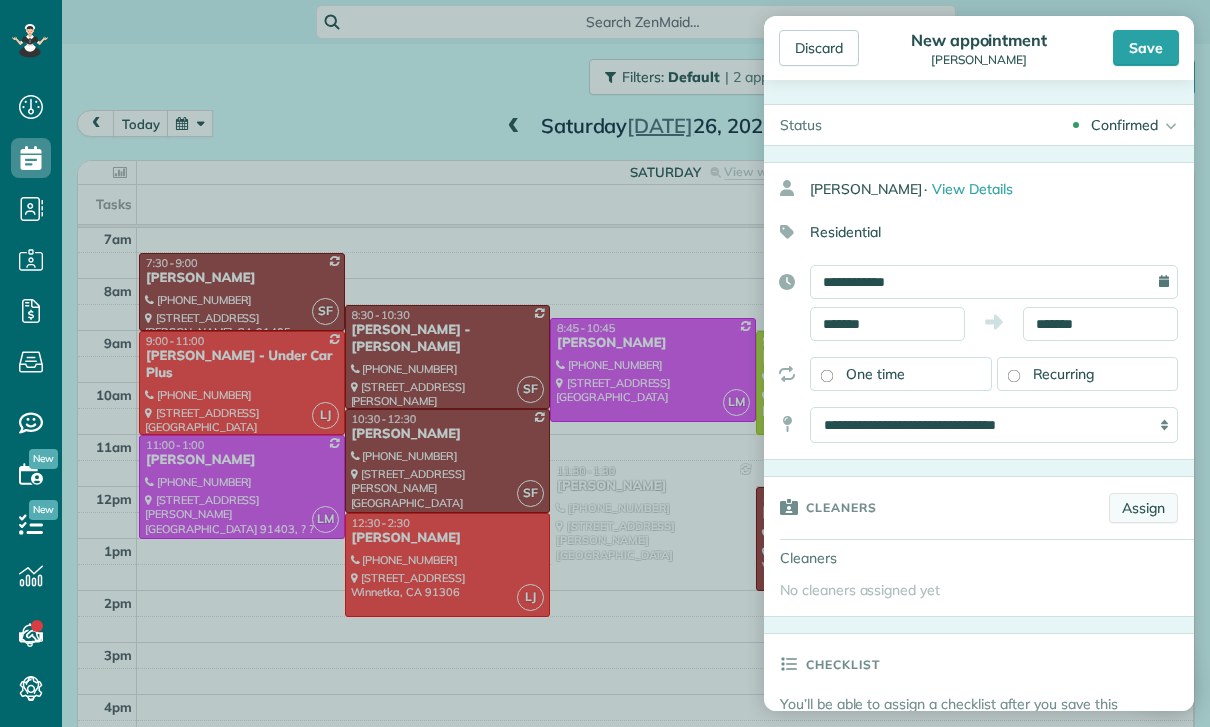 click on "Assign" at bounding box center (1143, 508) 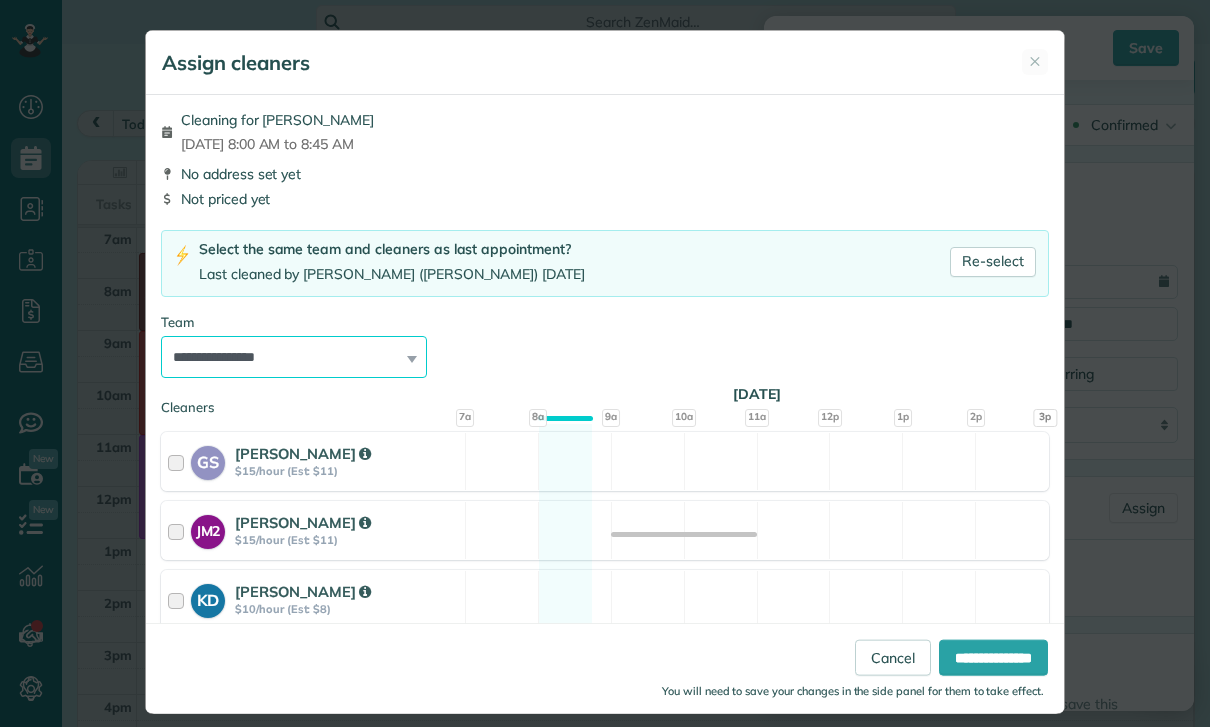 click on "**********" at bounding box center (294, 357) 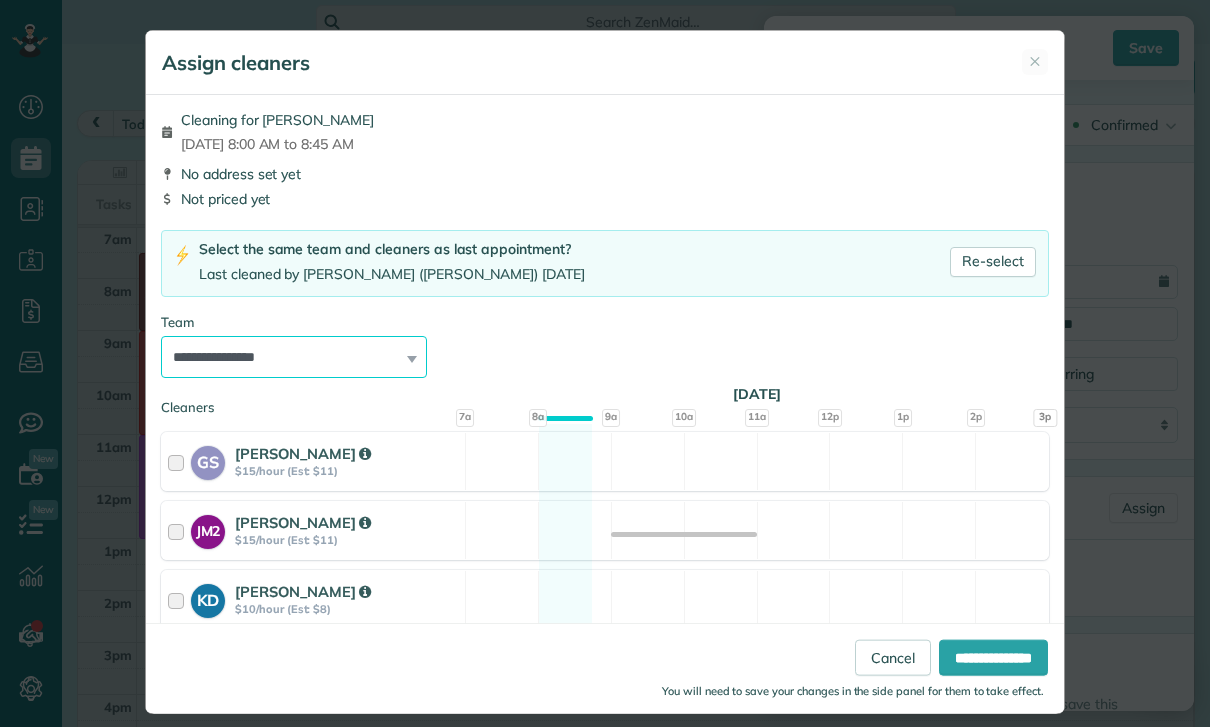 select on "**" 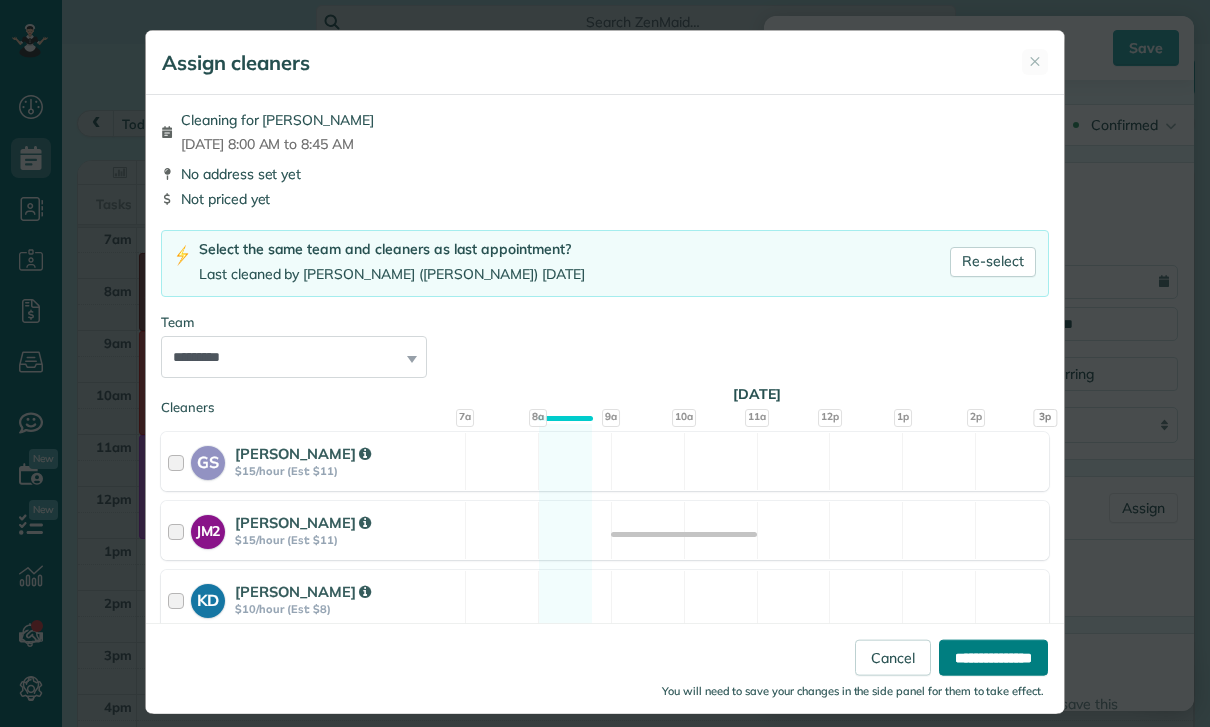 click on "**********" at bounding box center (993, 658) 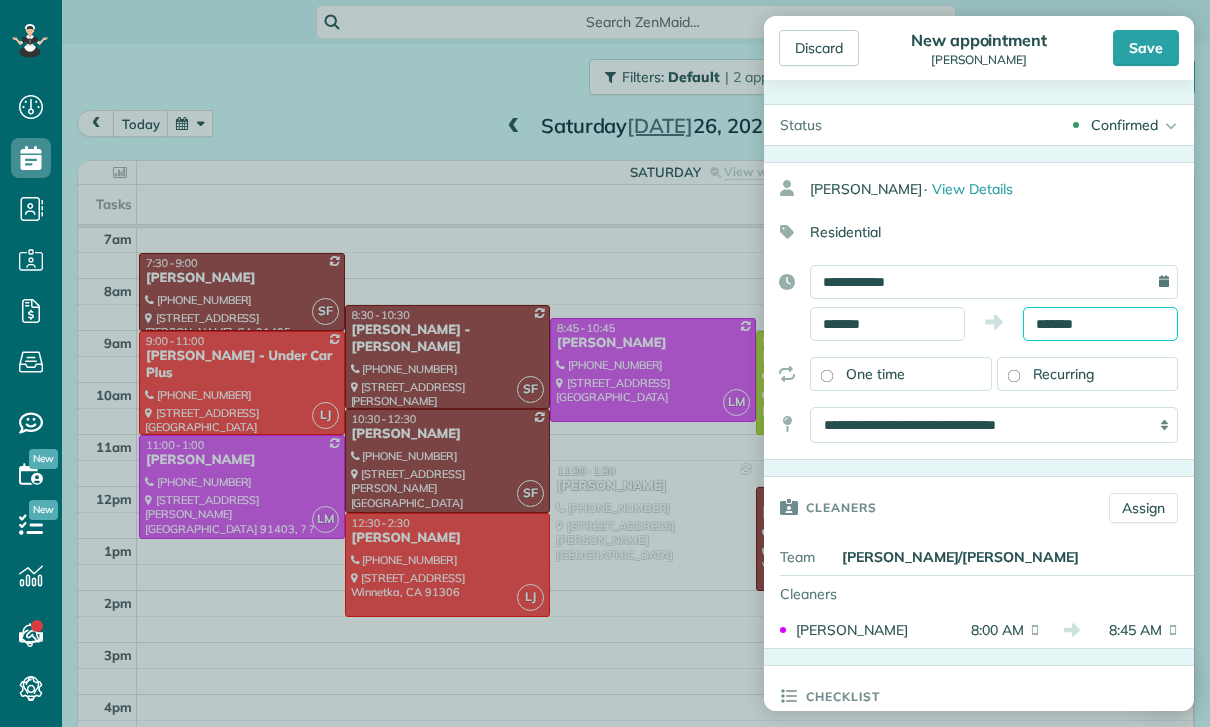 click on "*******" at bounding box center [1100, 324] 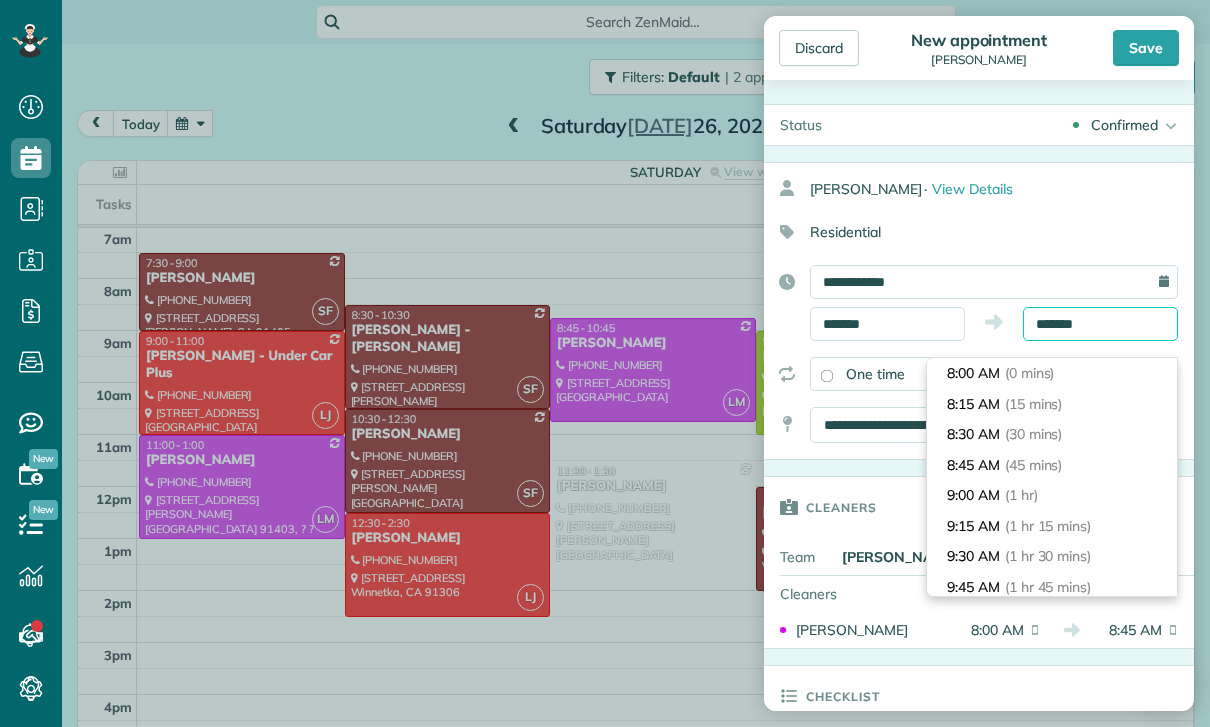 scroll, scrollTop: 60, scrollLeft: 0, axis: vertical 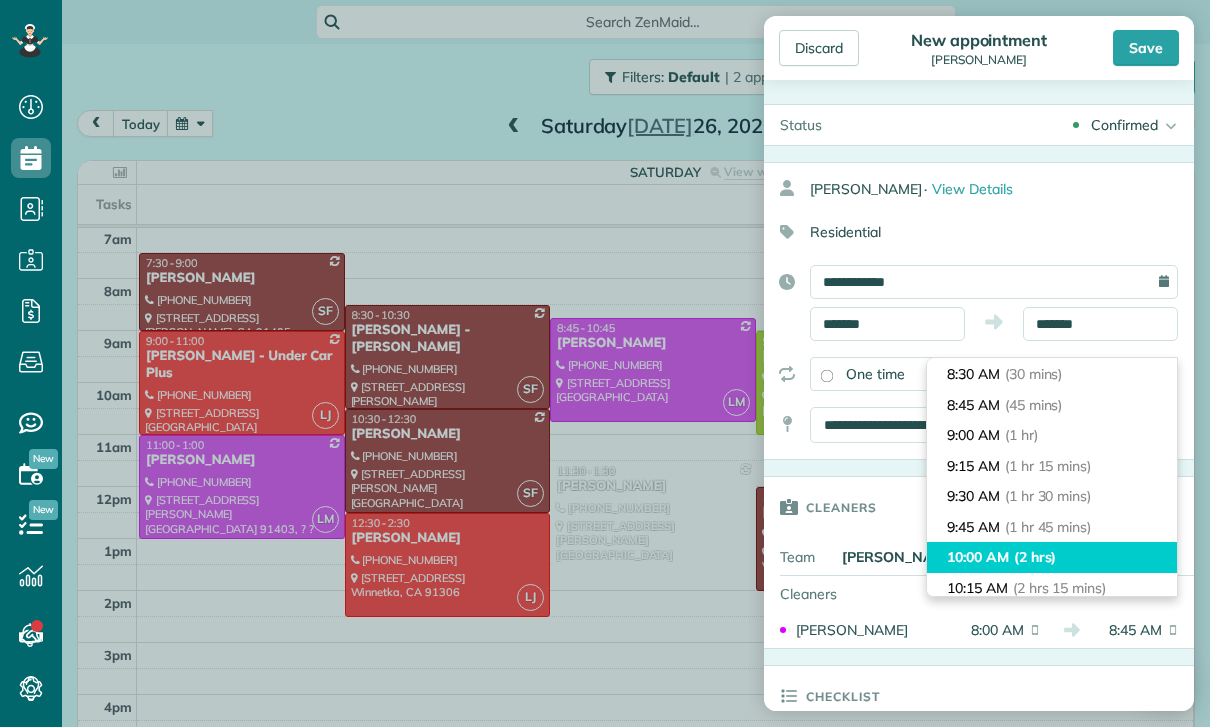 click on "(2 hrs)" at bounding box center (1035, 557) 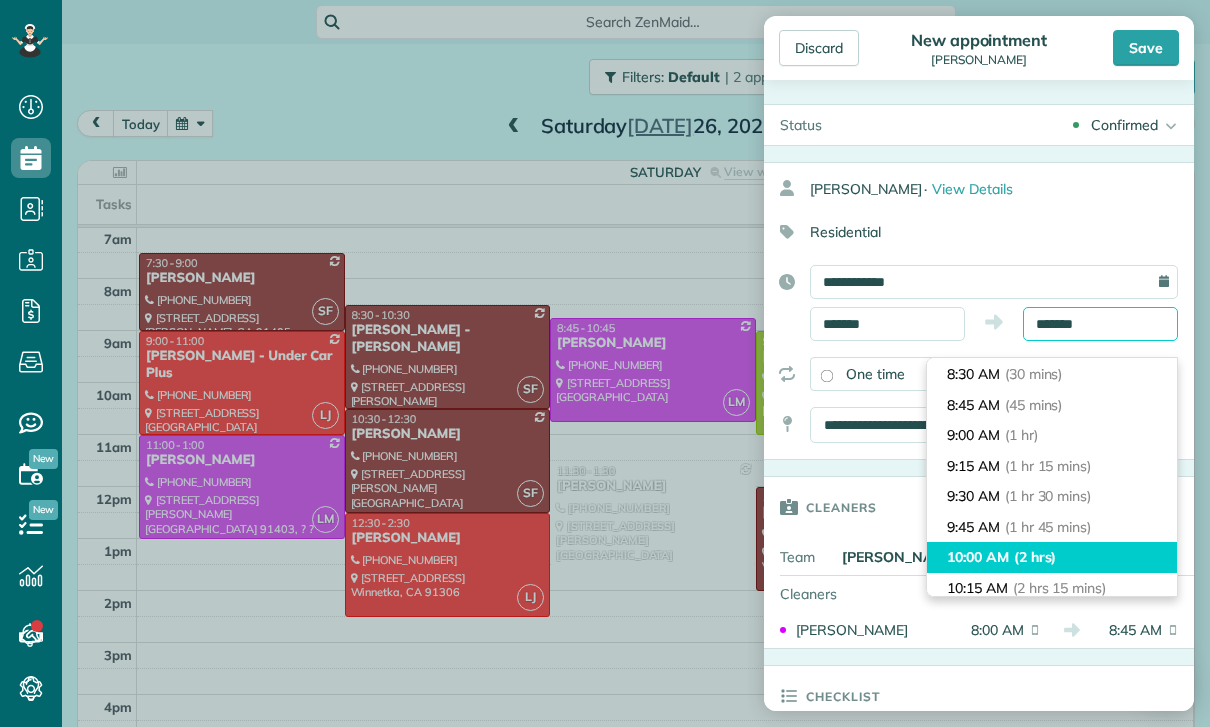 type on "********" 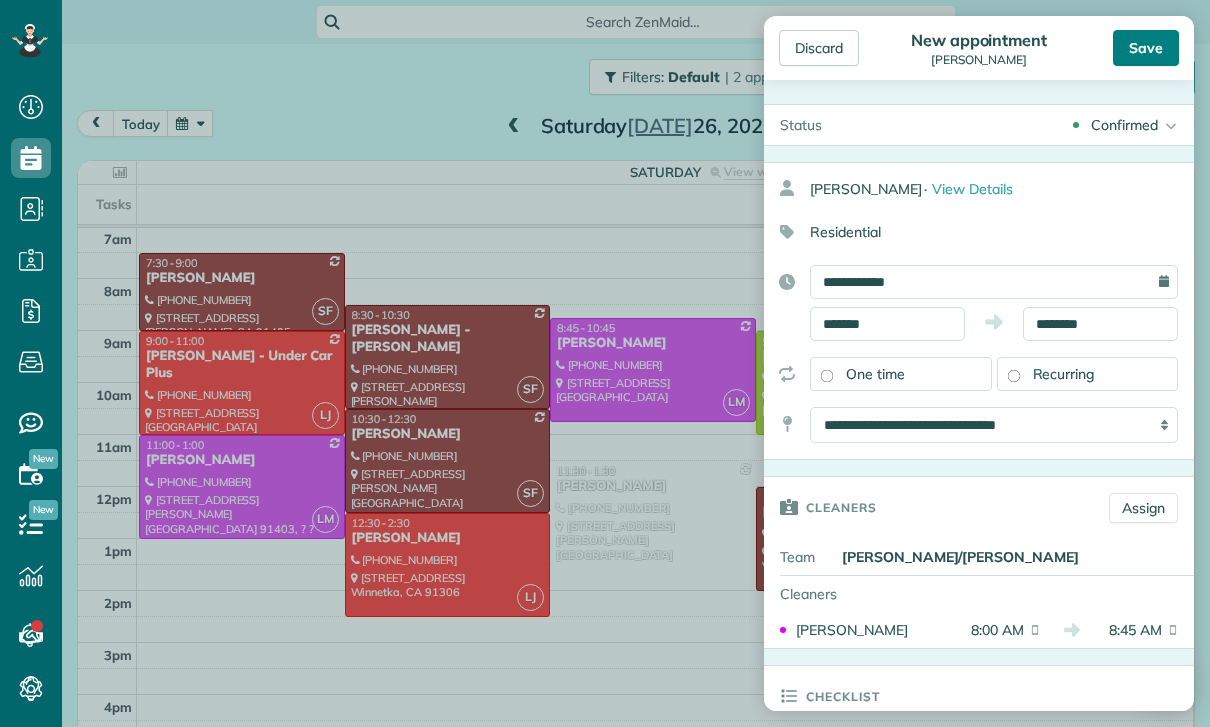 click on "Save" at bounding box center (1146, 48) 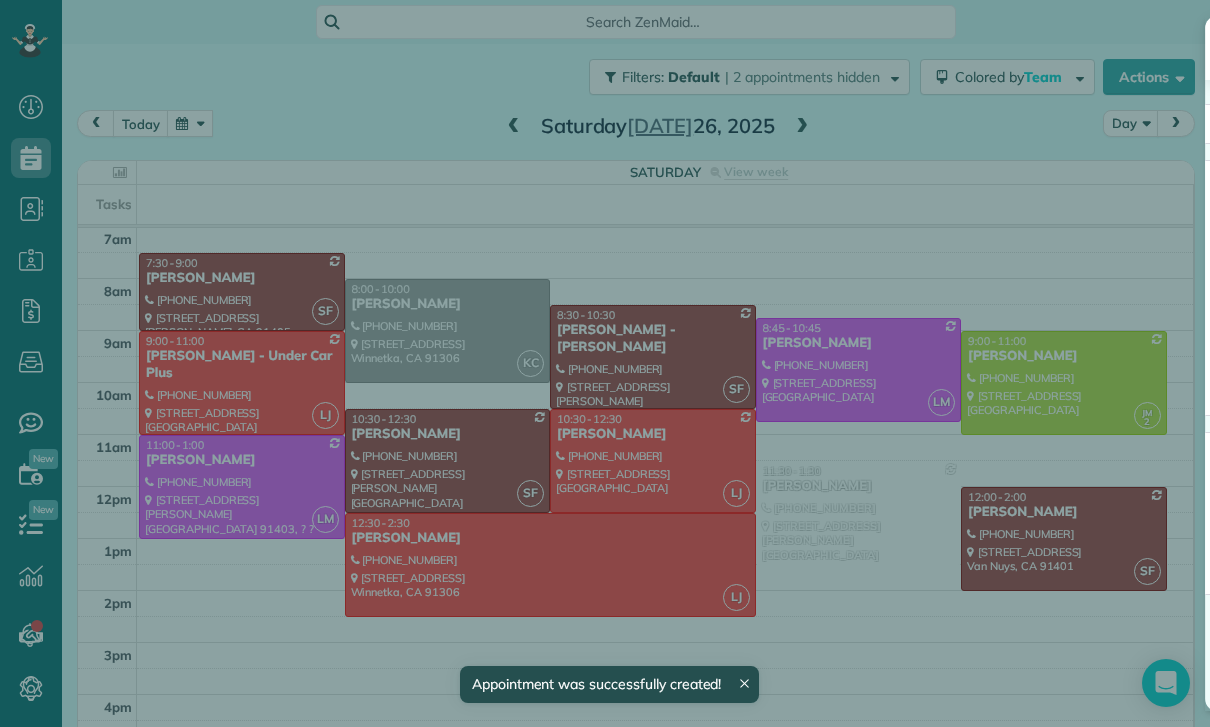 scroll, scrollTop: 157, scrollLeft: 0, axis: vertical 